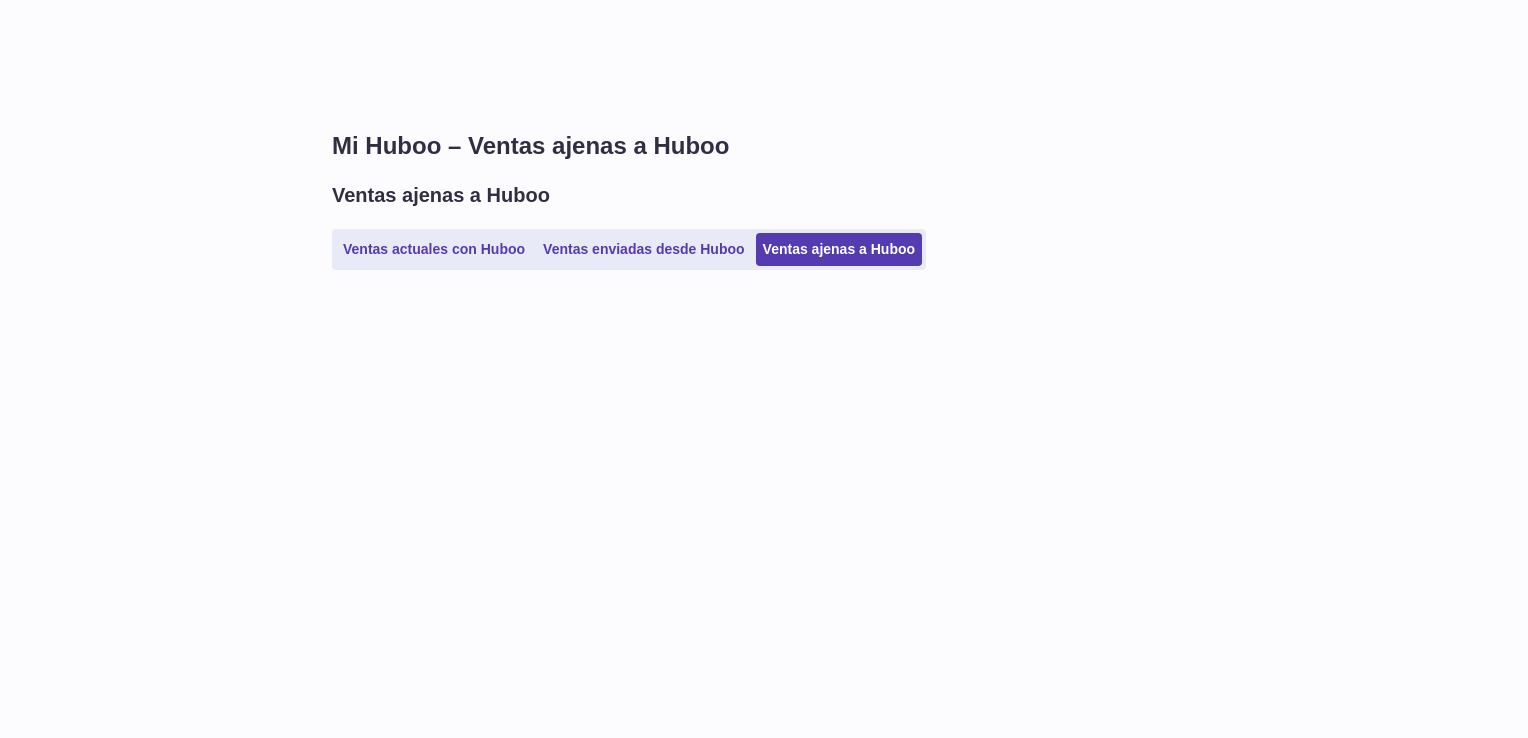 scroll, scrollTop: 0, scrollLeft: 0, axis: both 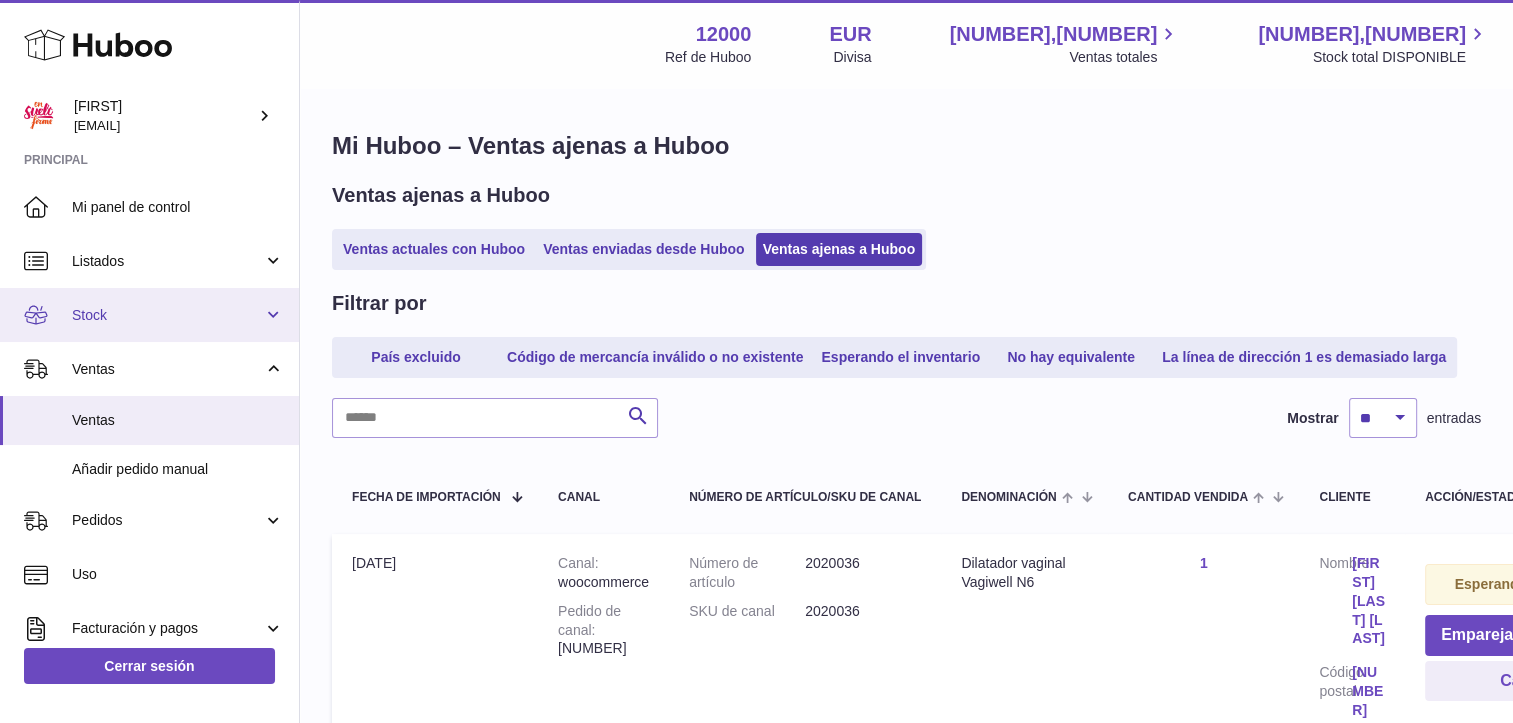 click on "Stock" at bounding box center (167, 315) 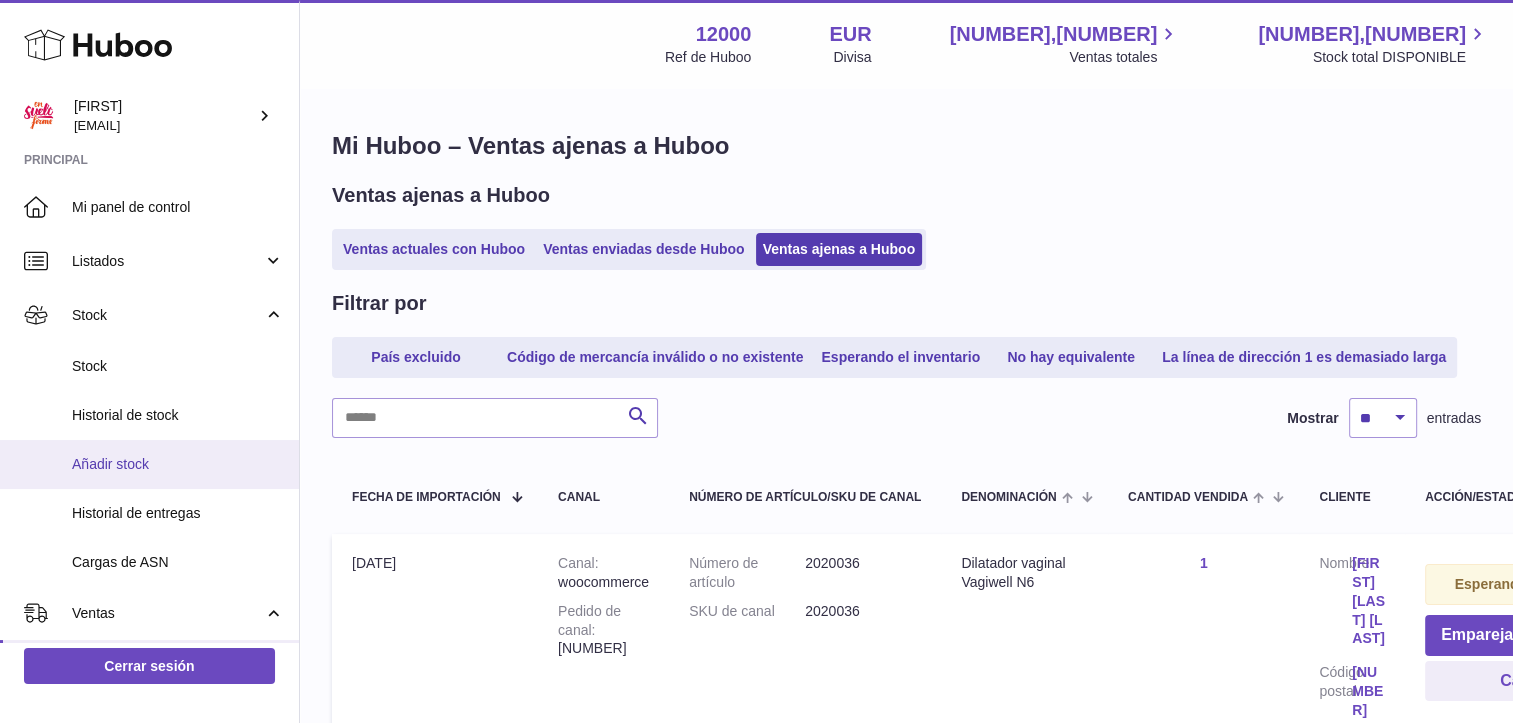 click on "Añadir stock" at bounding box center (178, 464) 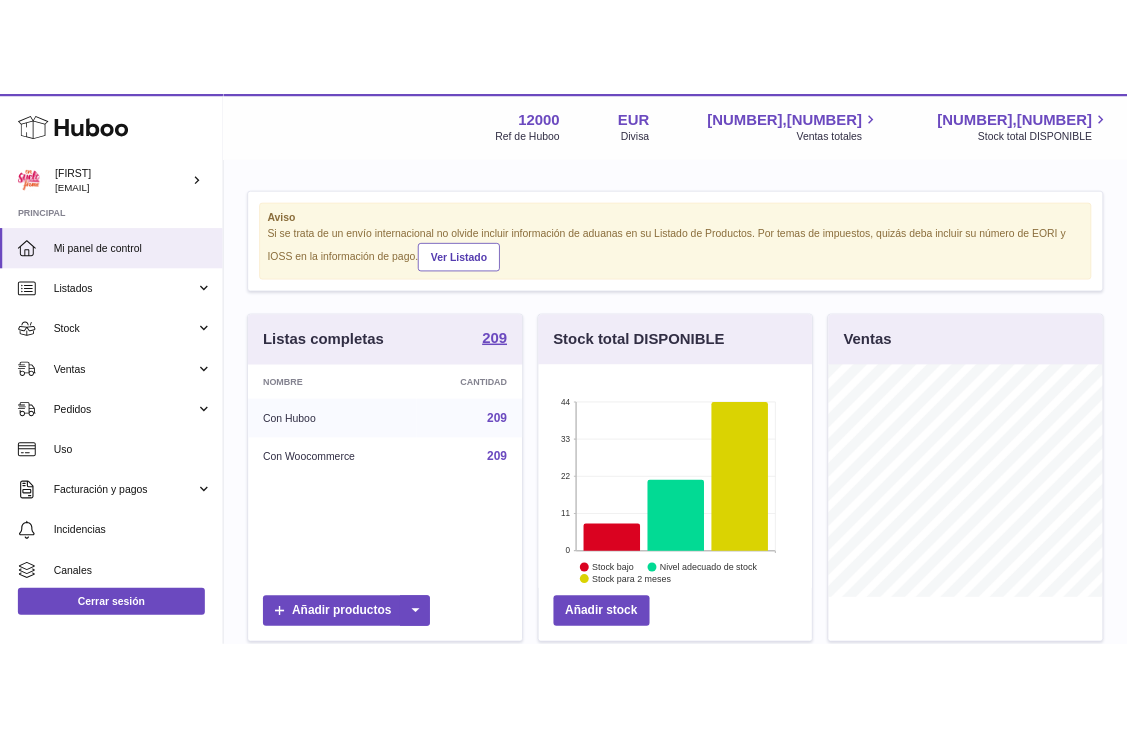 scroll, scrollTop: 0, scrollLeft: 0, axis: both 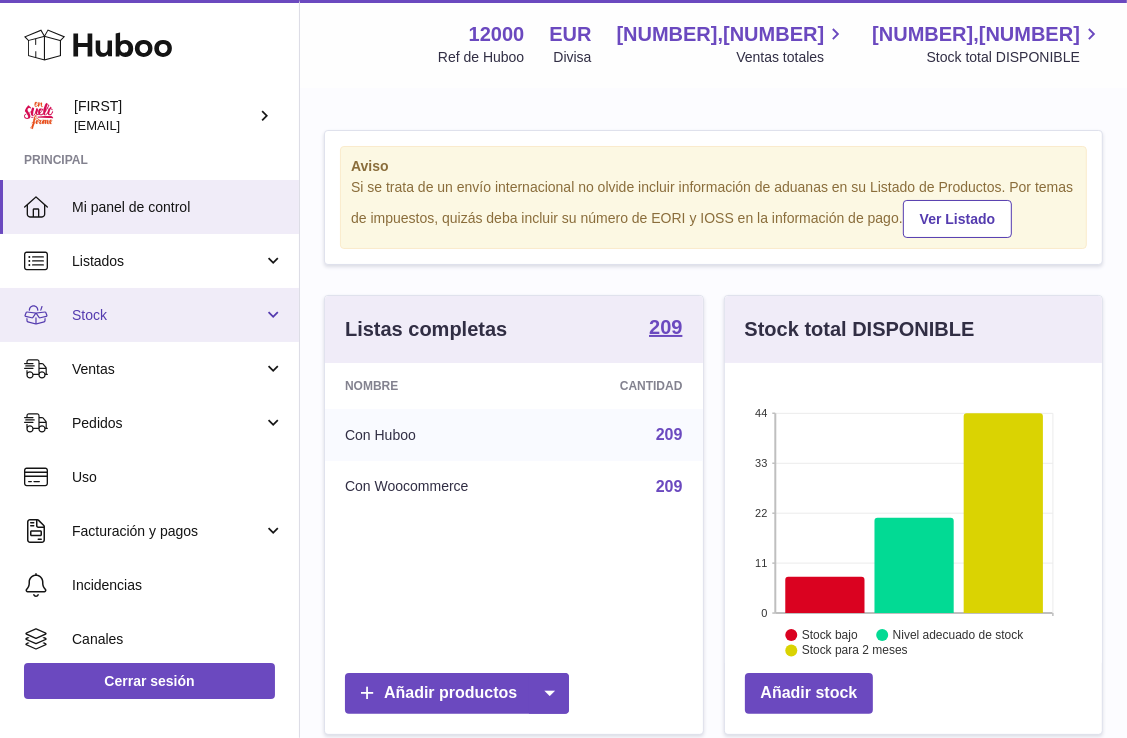 click on "Stock" at bounding box center (167, 315) 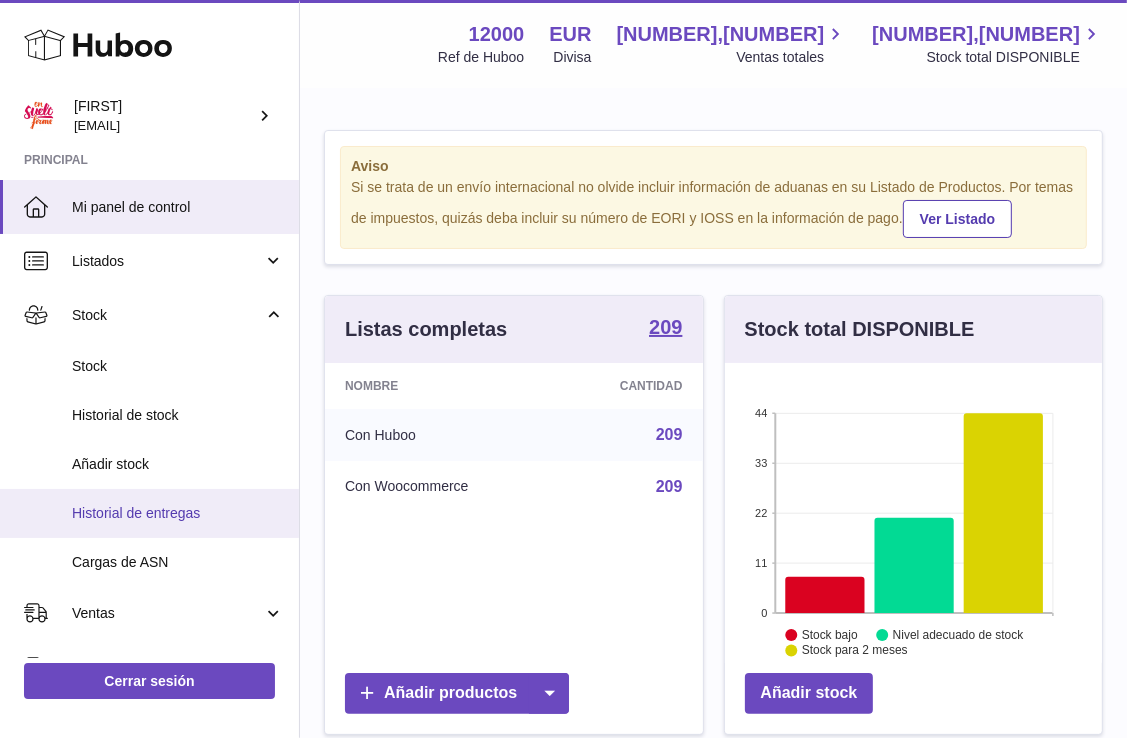click on "Historial de entregas" at bounding box center [178, 513] 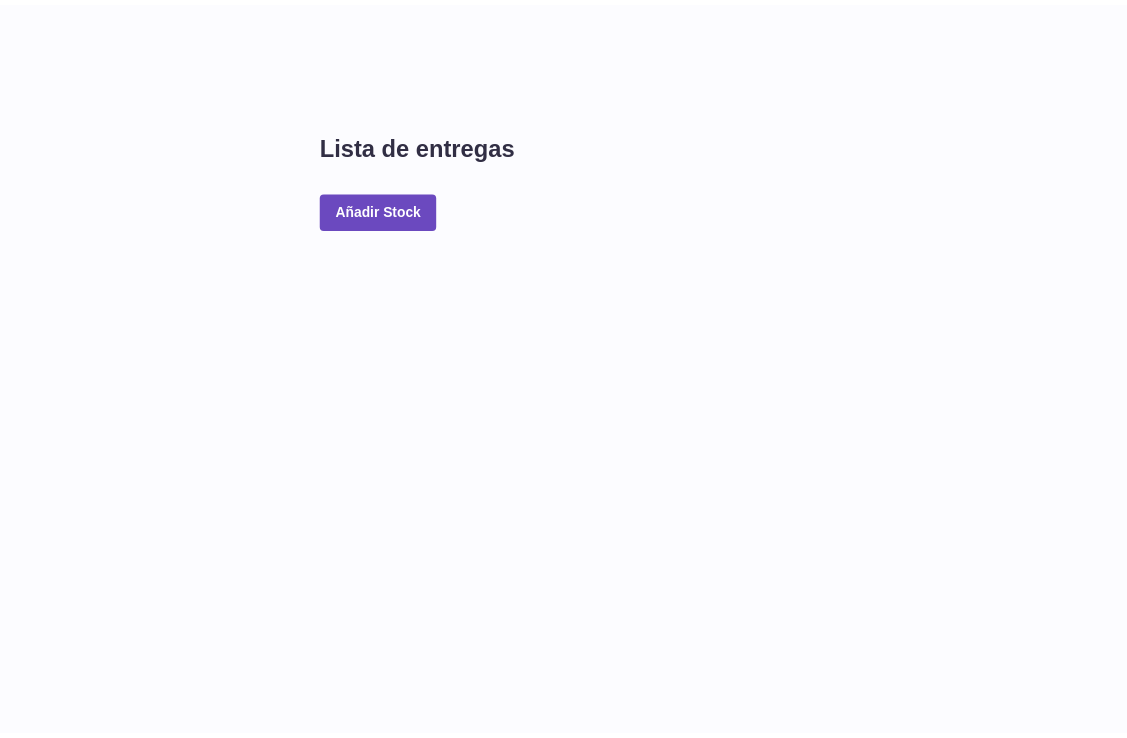 scroll, scrollTop: 0, scrollLeft: 0, axis: both 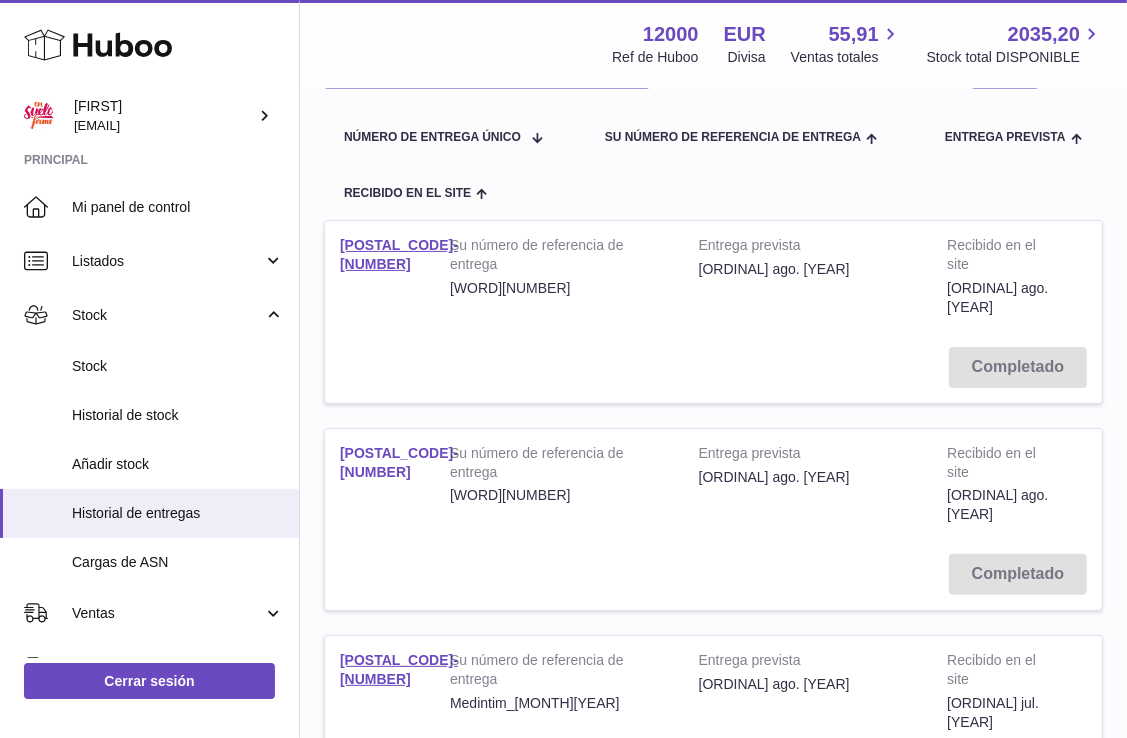 click on "[POSTAL_CODE]-[NUMBER]" at bounding box center [399, 462] 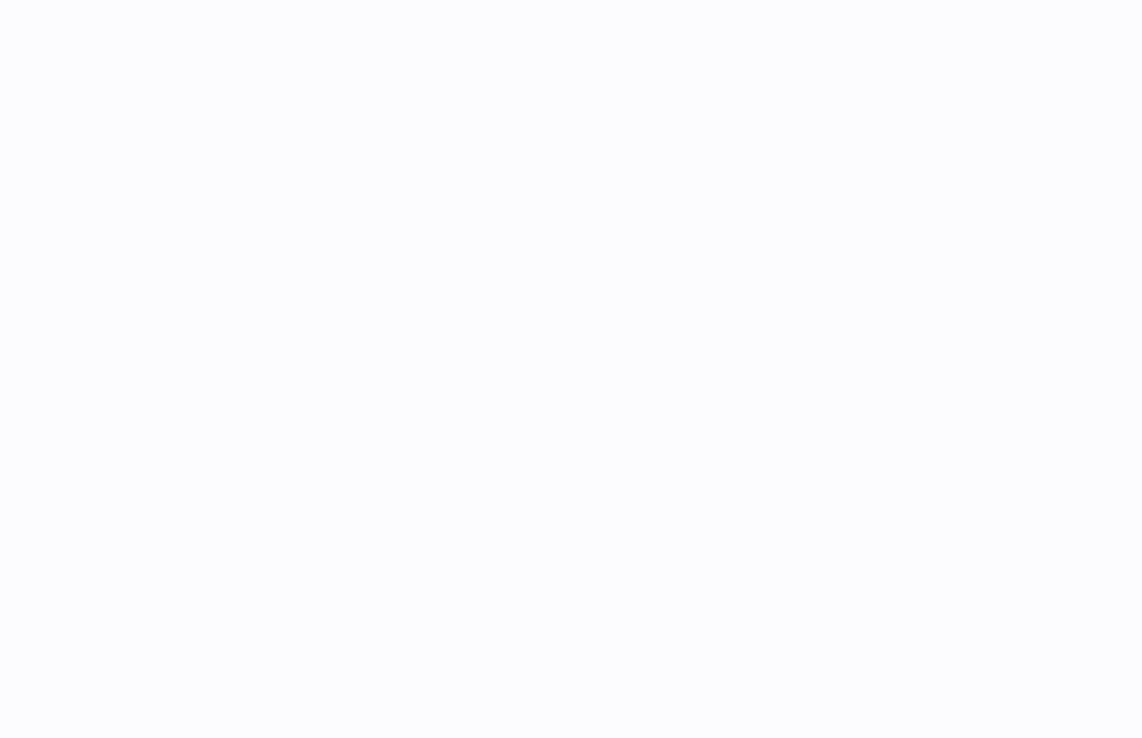 scroll, scrollTop: 0, scrollLeft: 0, axis: both 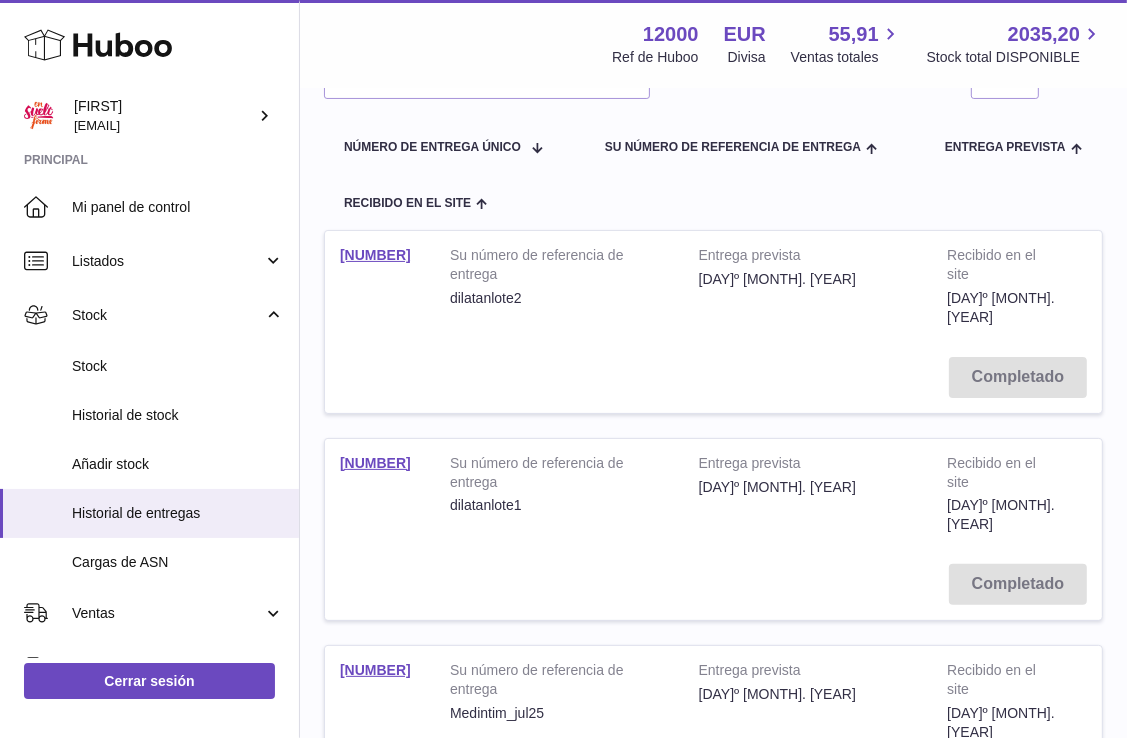 click on "12000-199104" at bounding box center (380, 286) 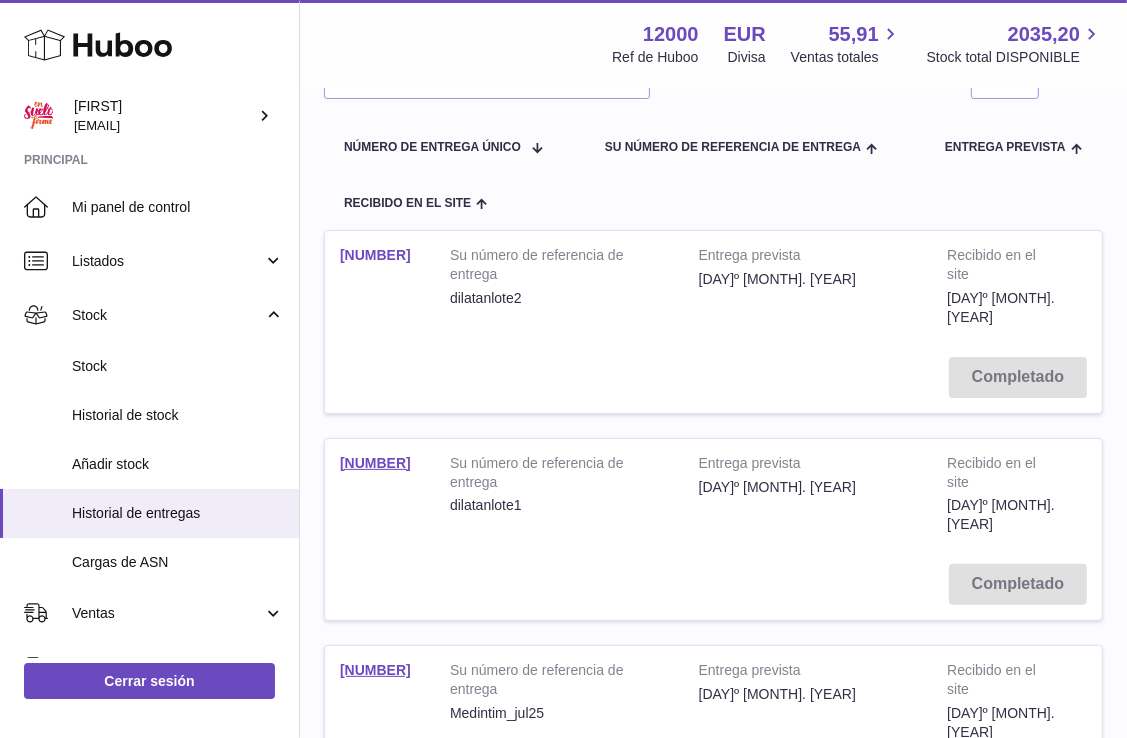 click on "12000-199104" at bounding box center (375, 255) 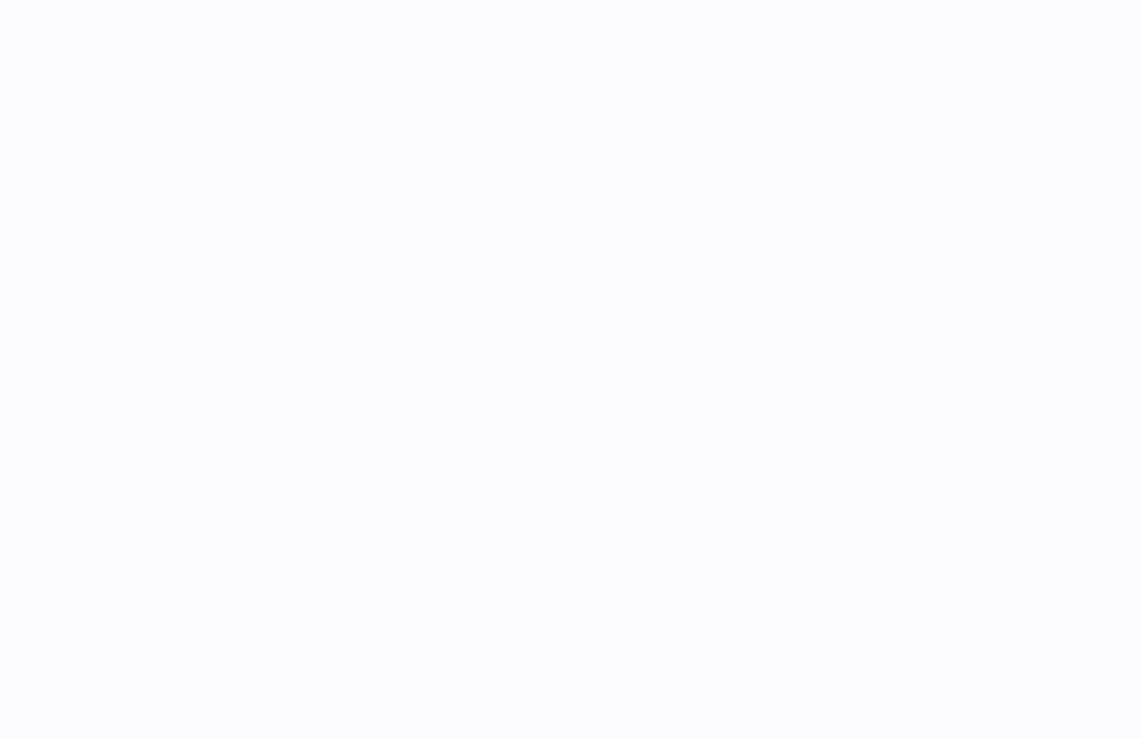 scroll, scrollTop: 0, scrollLeft: 0, axis: both 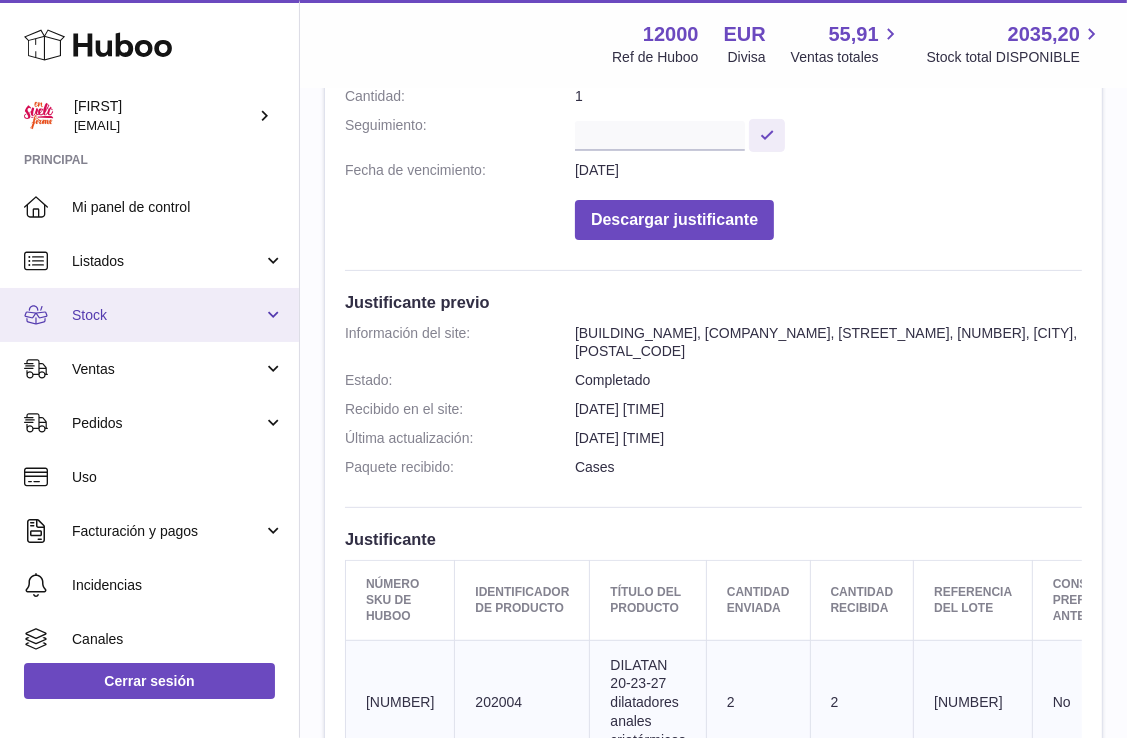 click on "Stock" at bounding box center (167, 315) 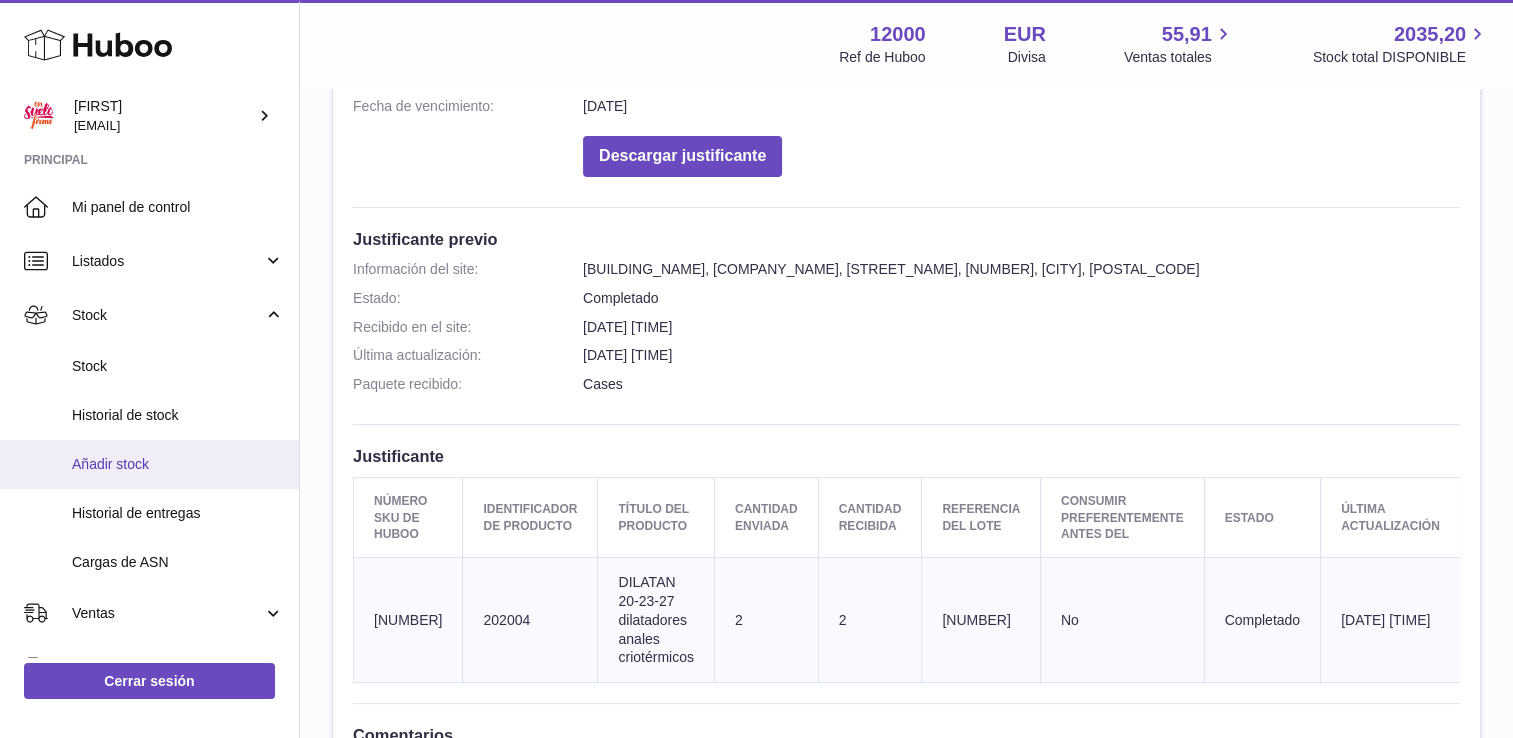 click on "Añadir stock" at bounding box center (178, 464) 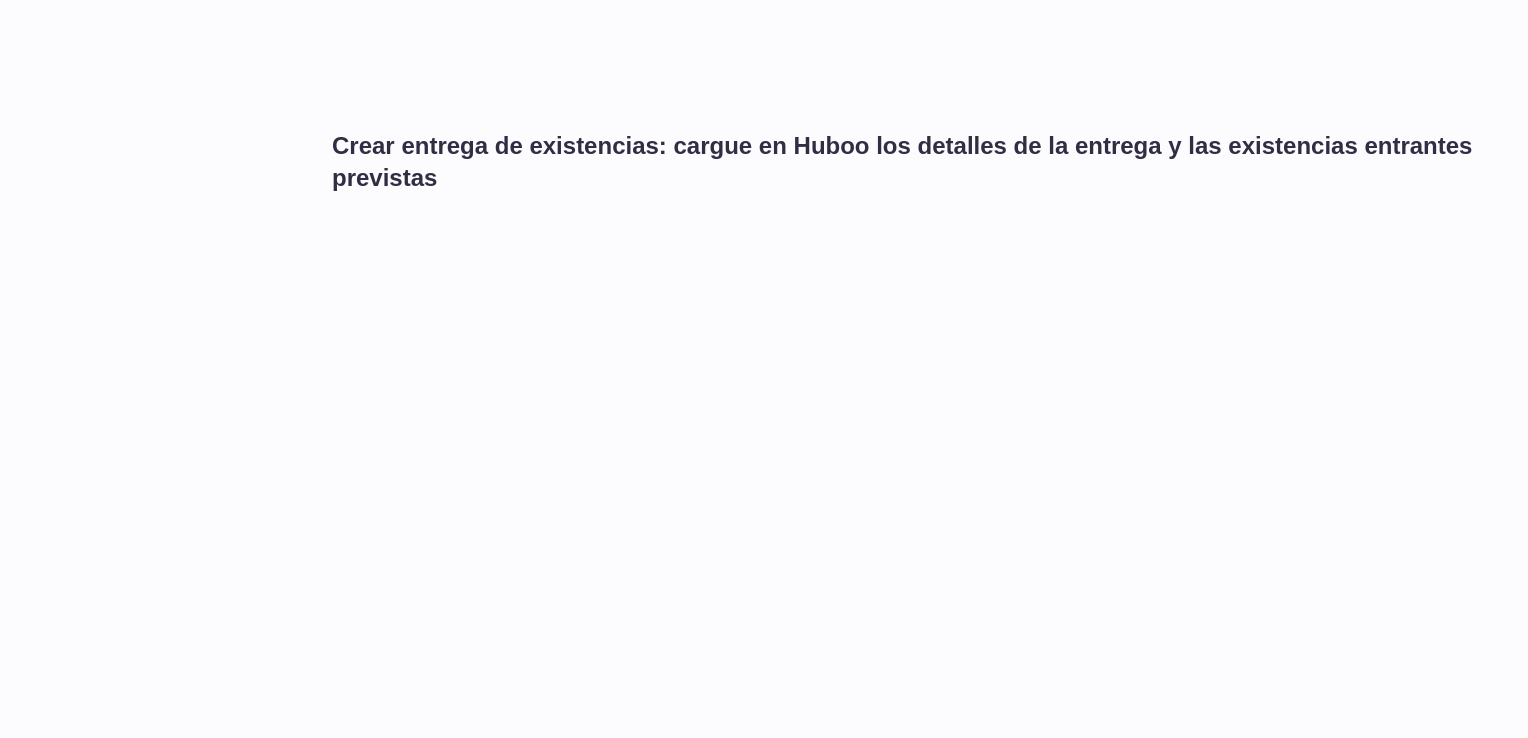 scroll, scrollTop: 0, scrollLeft: 0, axis: both 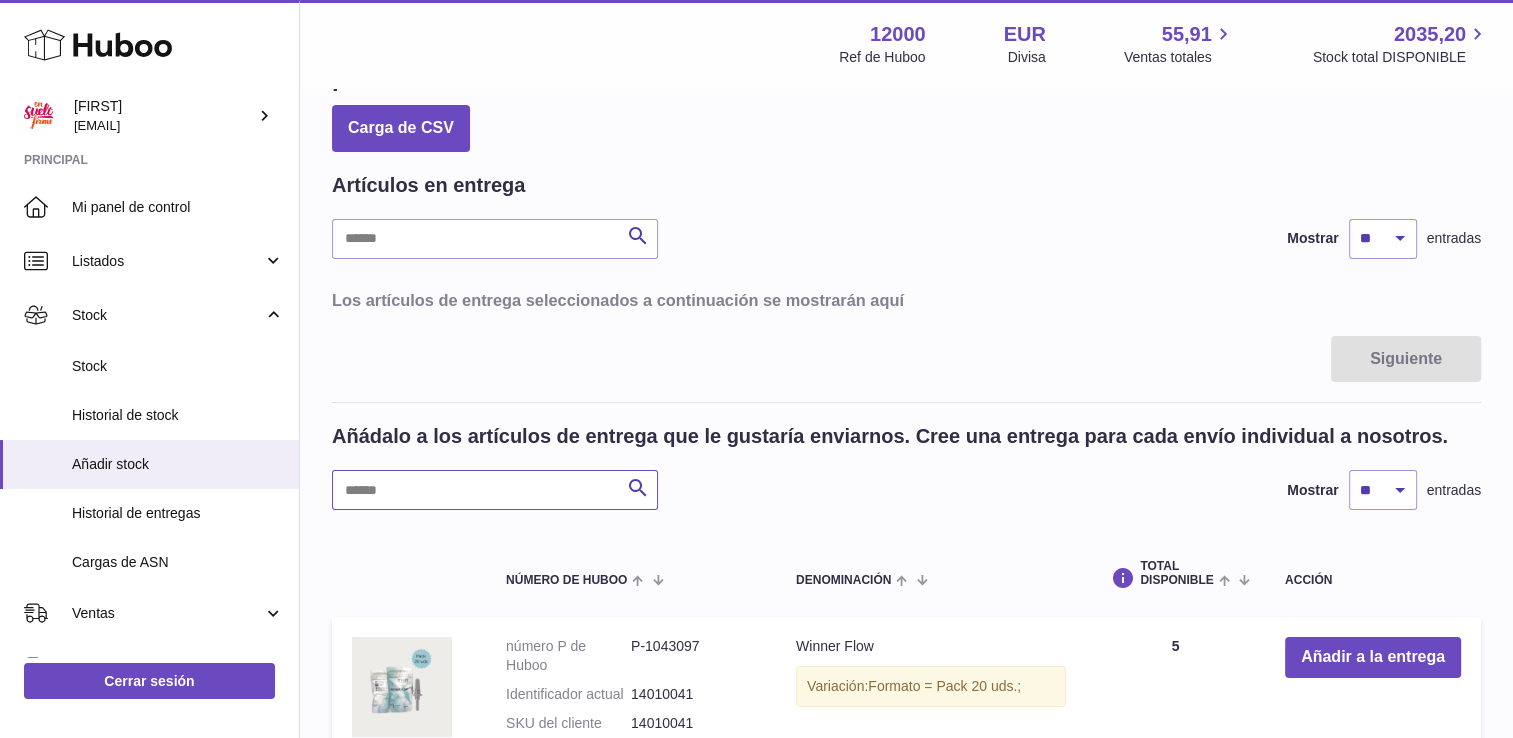 click at bounding box center (495, 490) 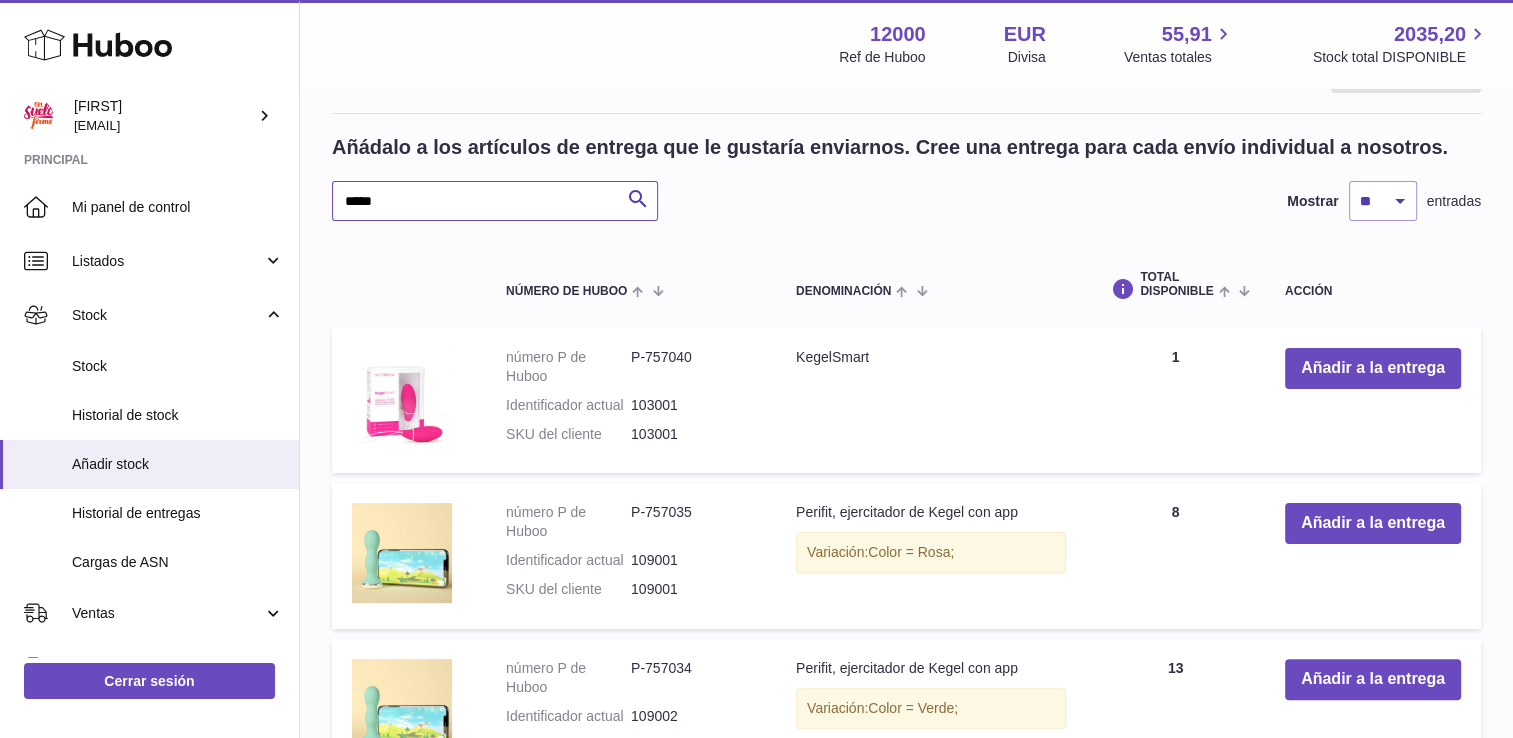 scroll, scrollTop: 400, scrollLeft: 0, axis: vertical 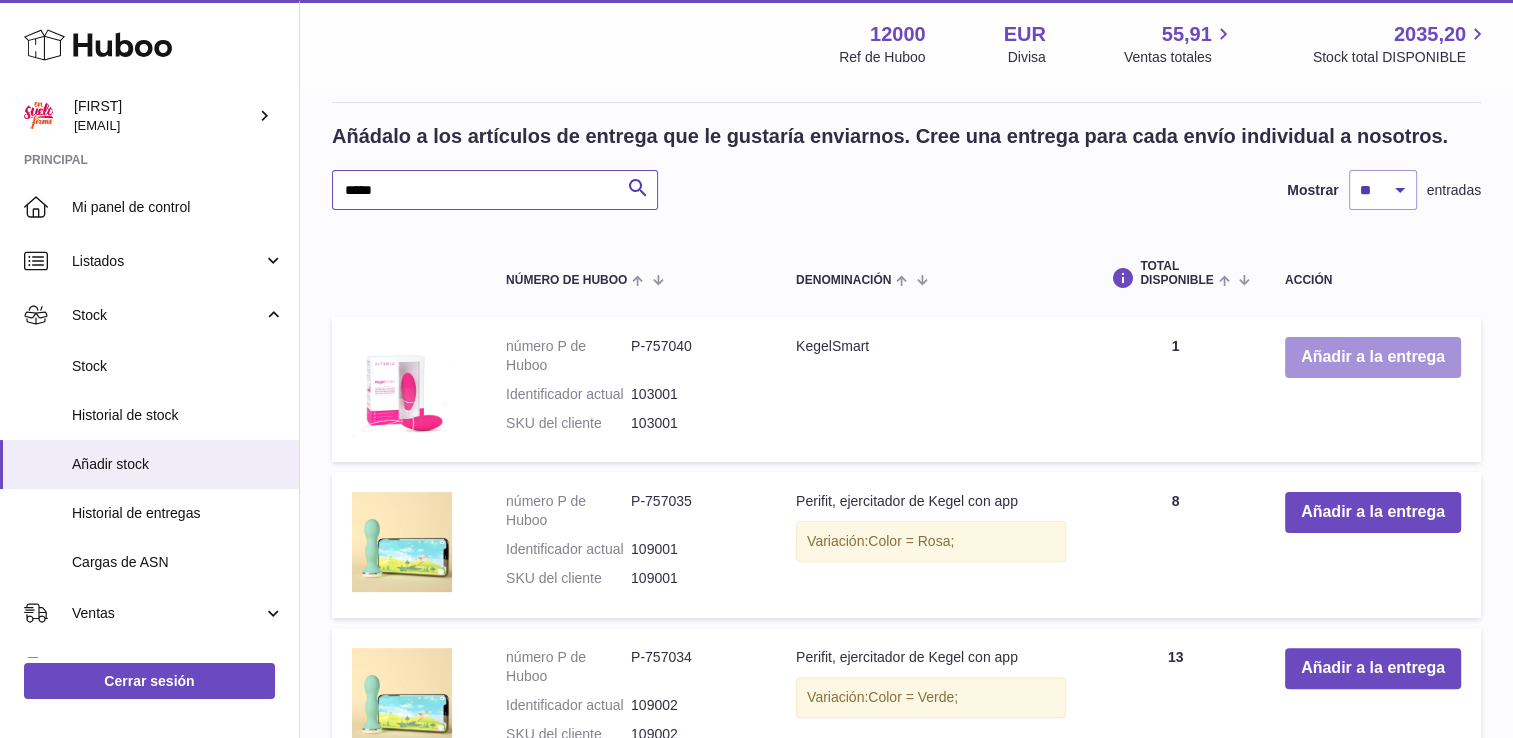 type on "*****" 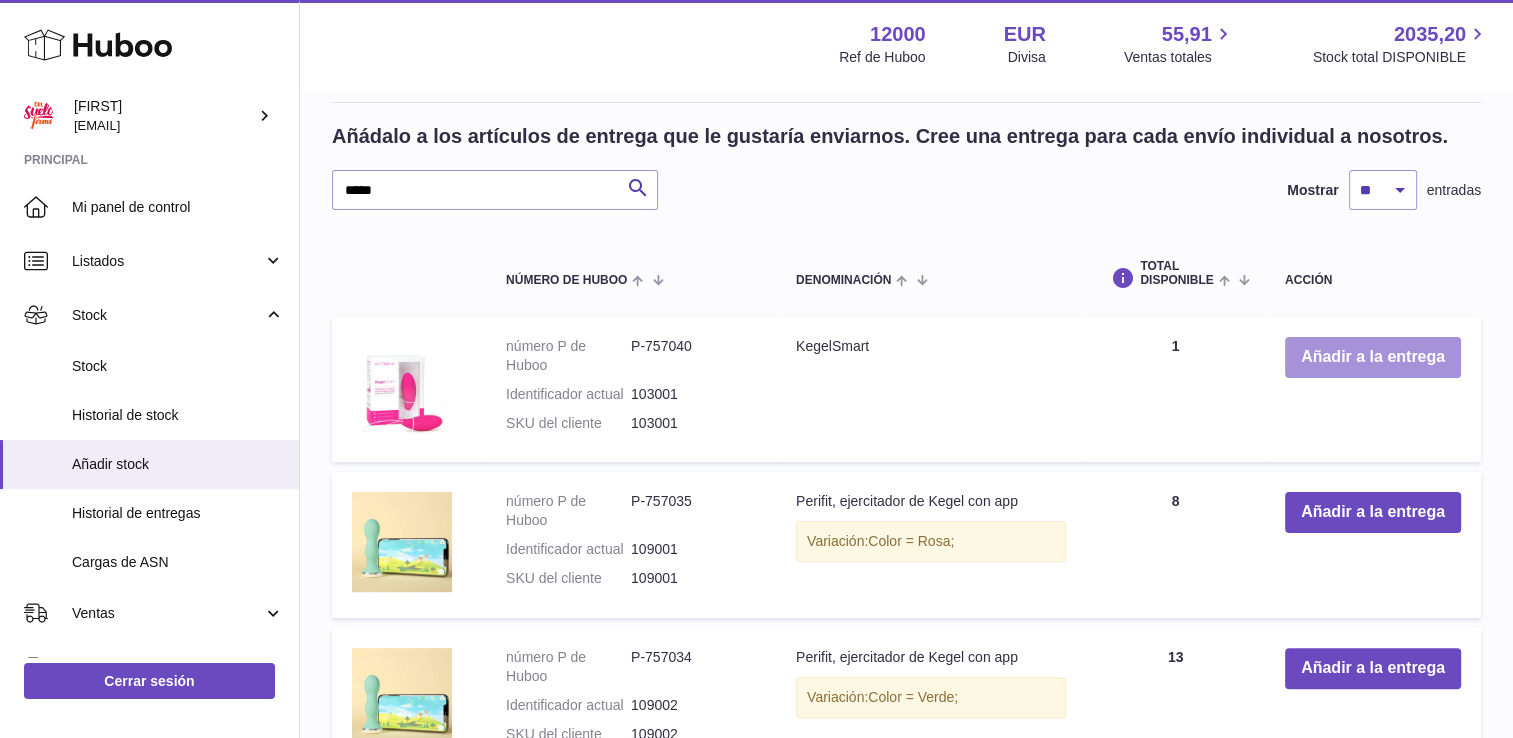 click on "Añadir a la entrega" at bounding box center (1373, 357) 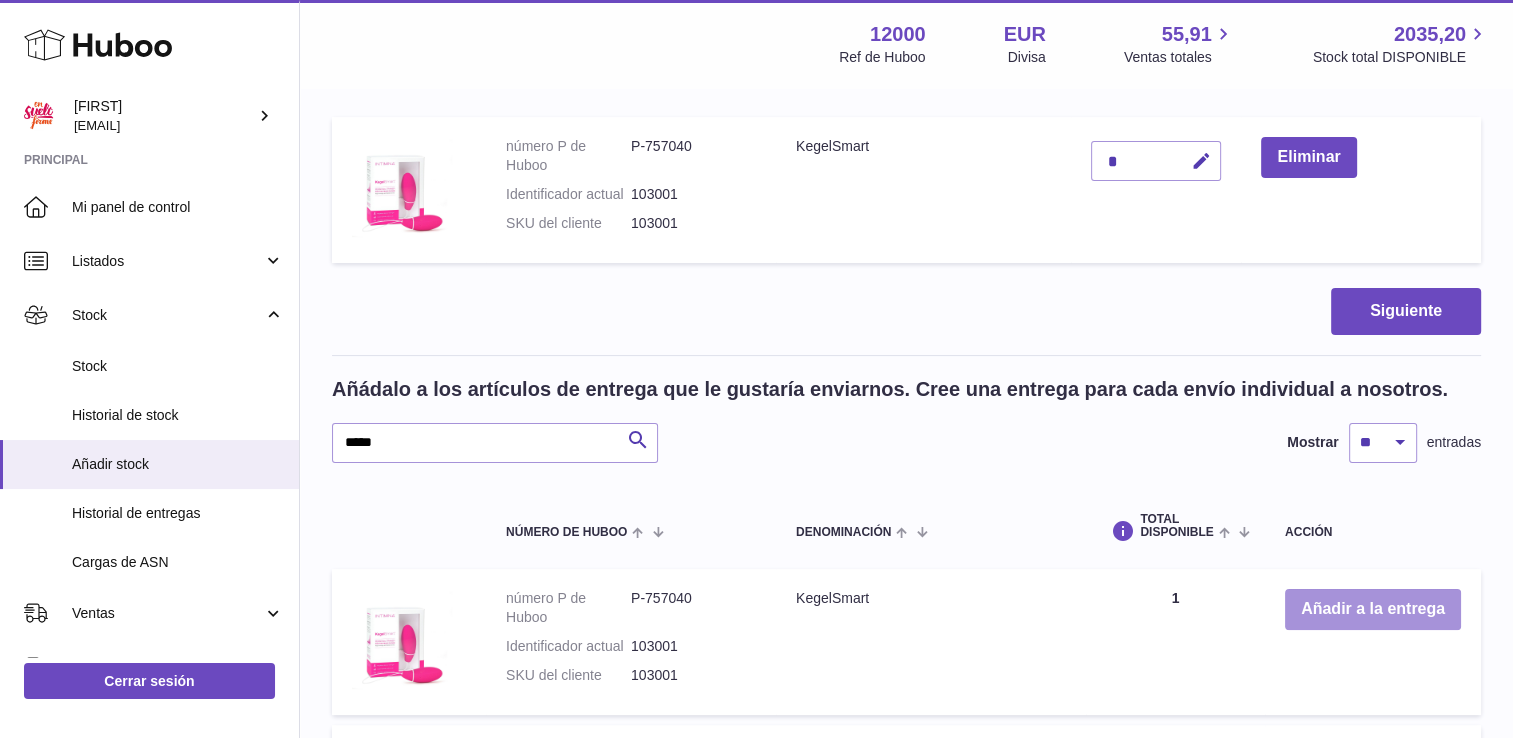 scroll, scrollTop: 265, scrollLeft: 0, axis: vertical 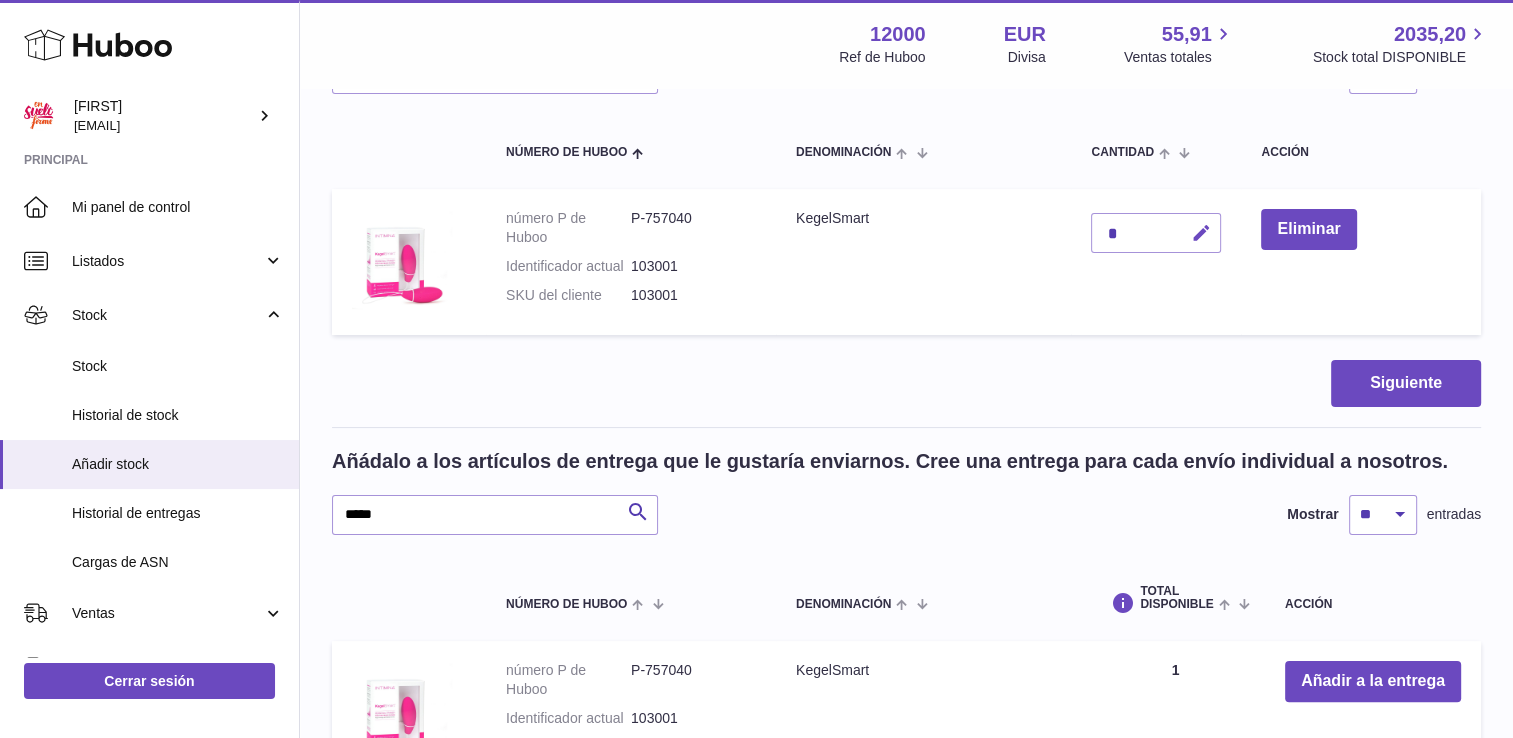click at bounding box center [1200, 233] 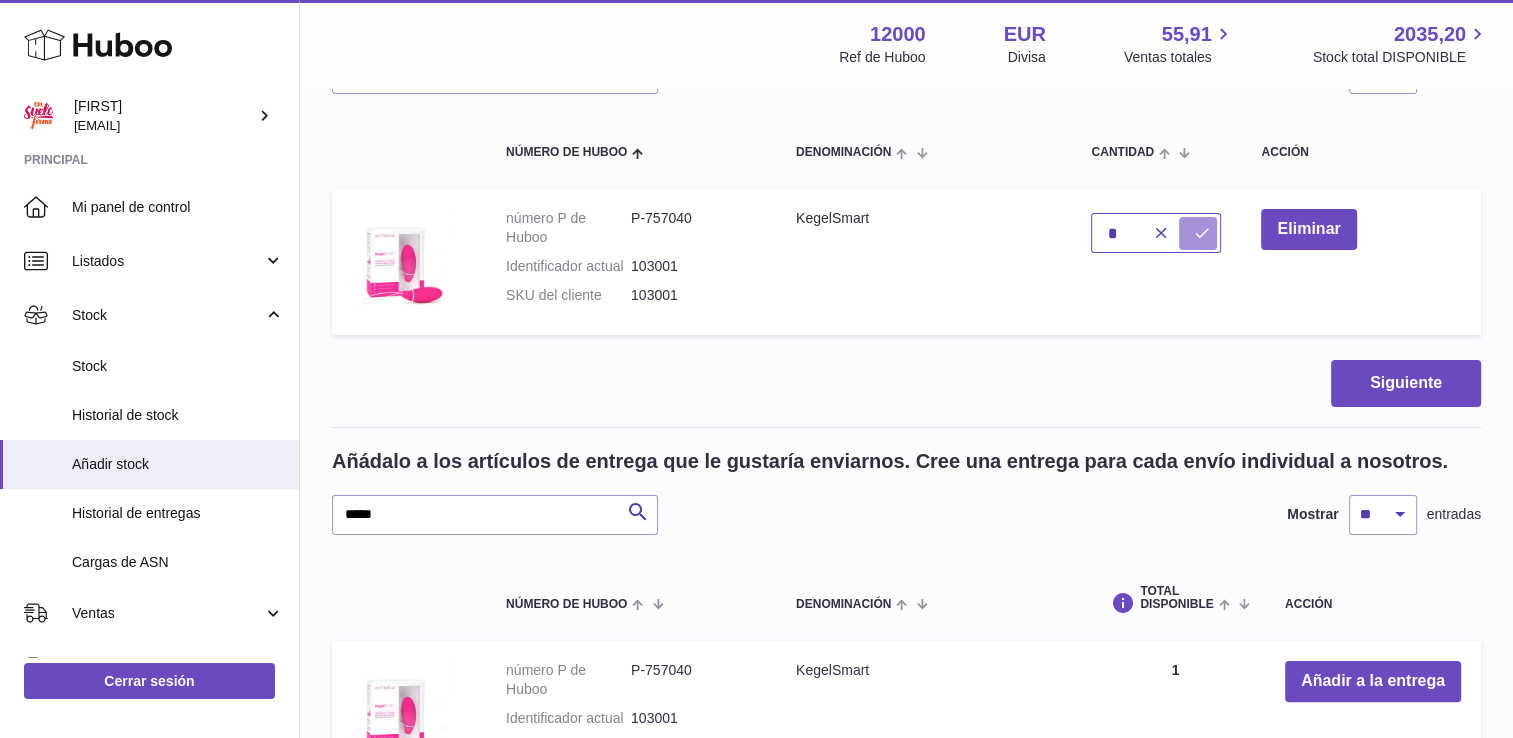 type on "*" 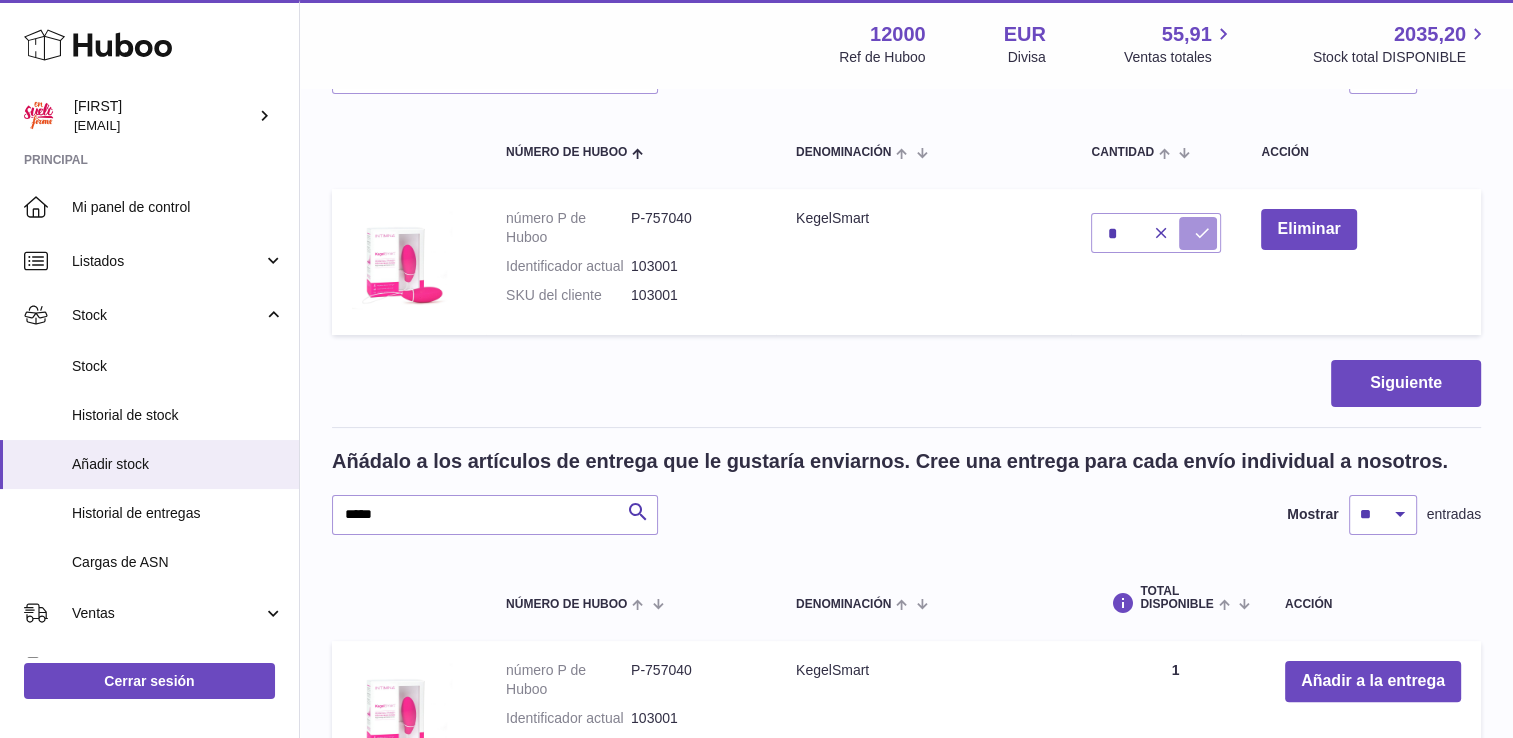 click at bounding box center [1201, 233] 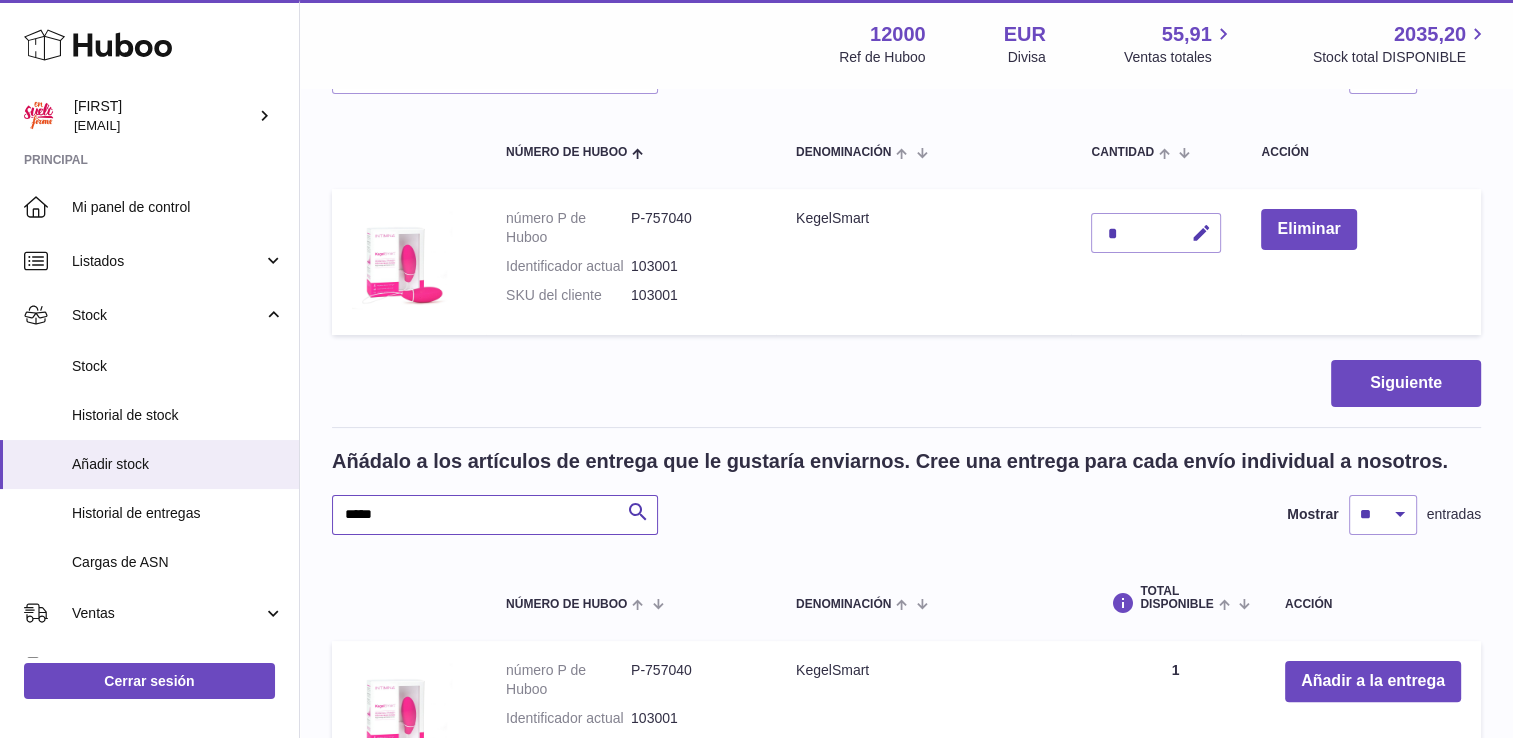 click on "*****" at bounding box center [495, 515] 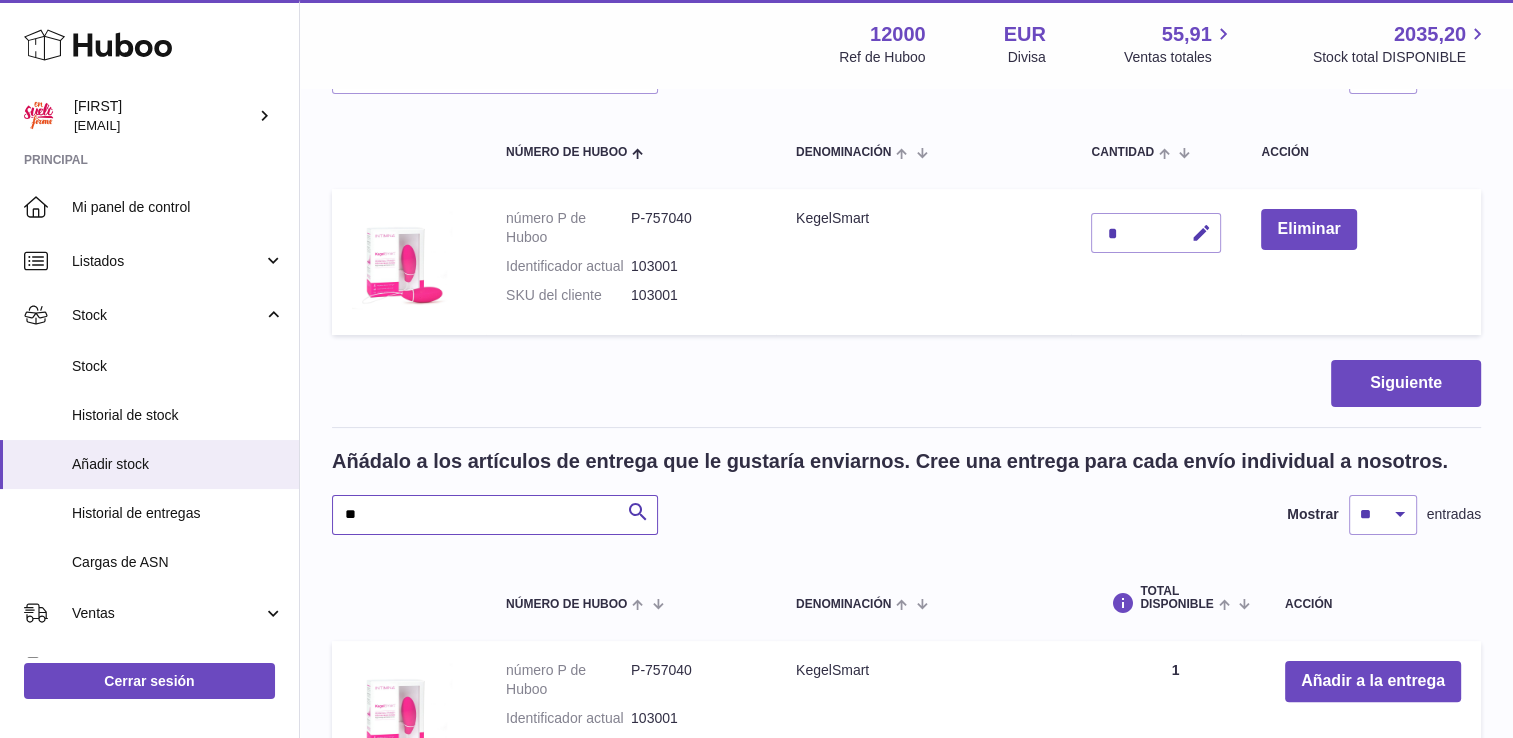 type on "*" 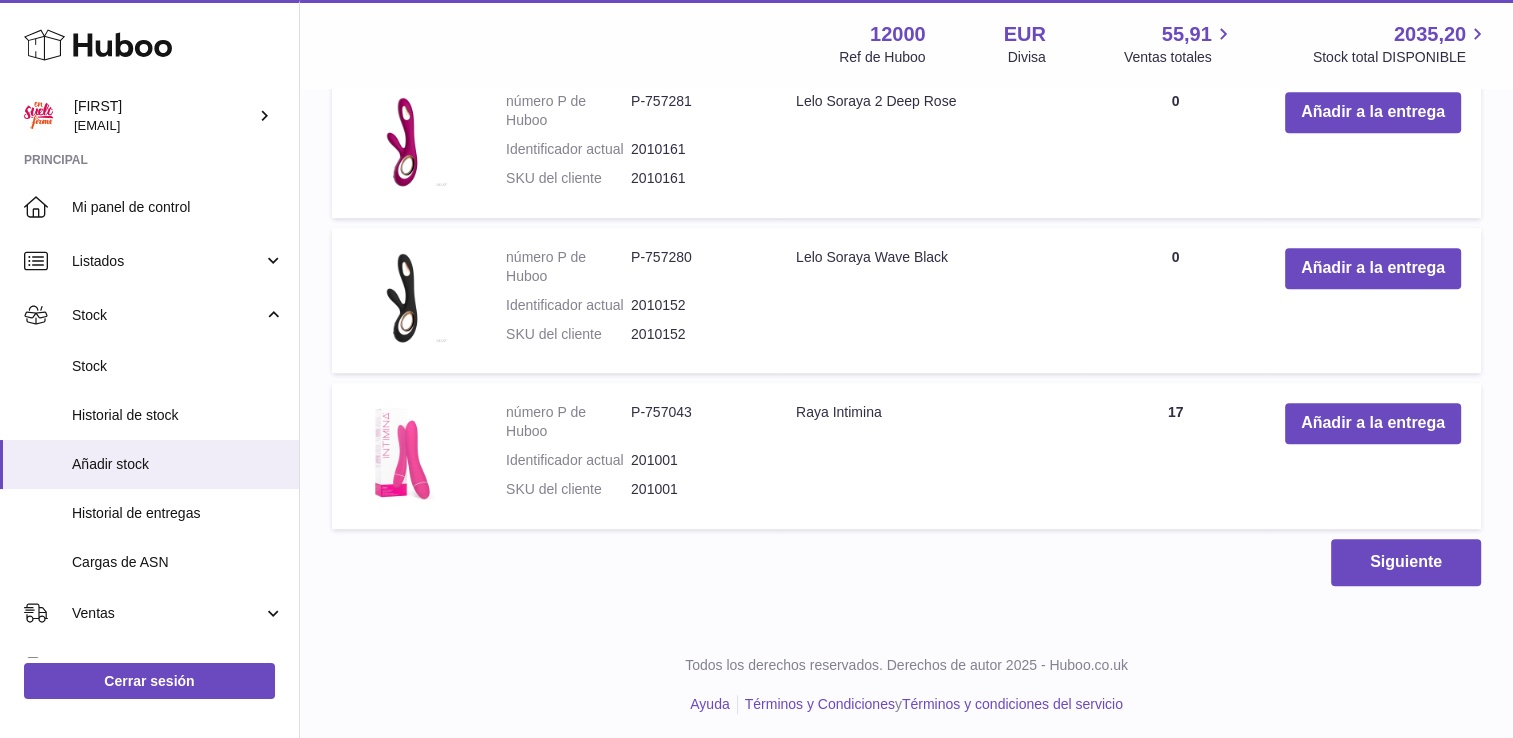 scroll, scrollTop: 1146, scrollLeft: 0, axis: vertical 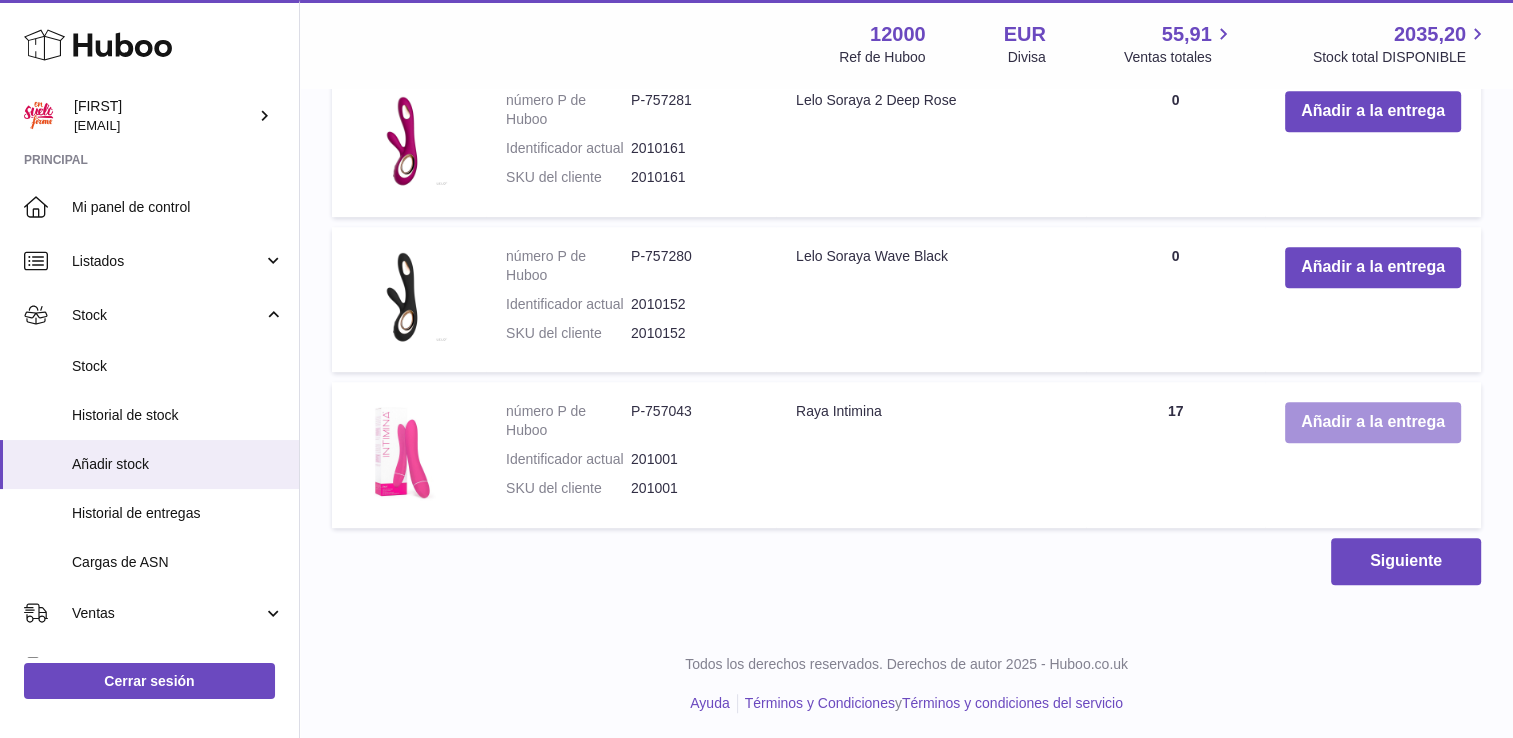 type on "****" 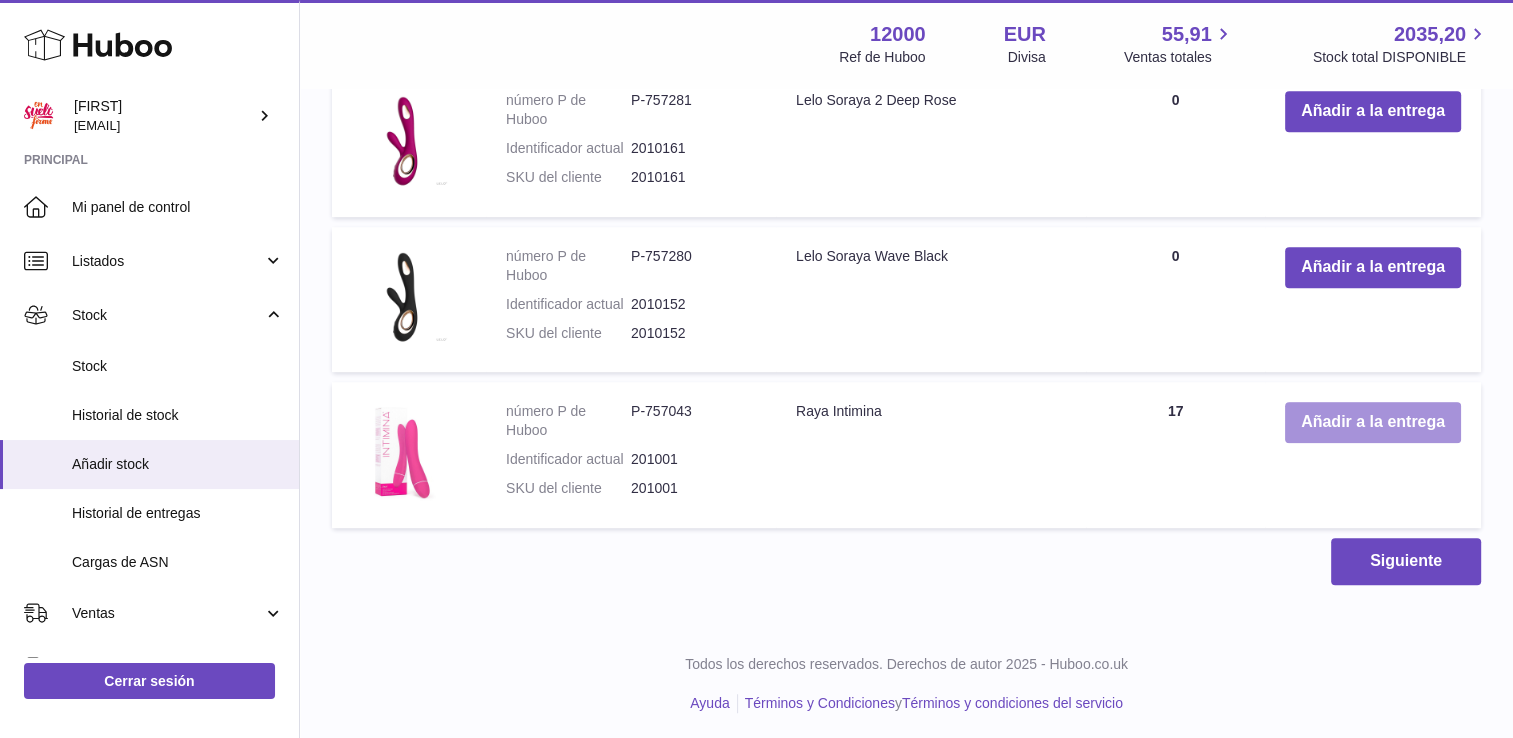 click on "Añadir a la entrega" at bounding box center [1373, 422] 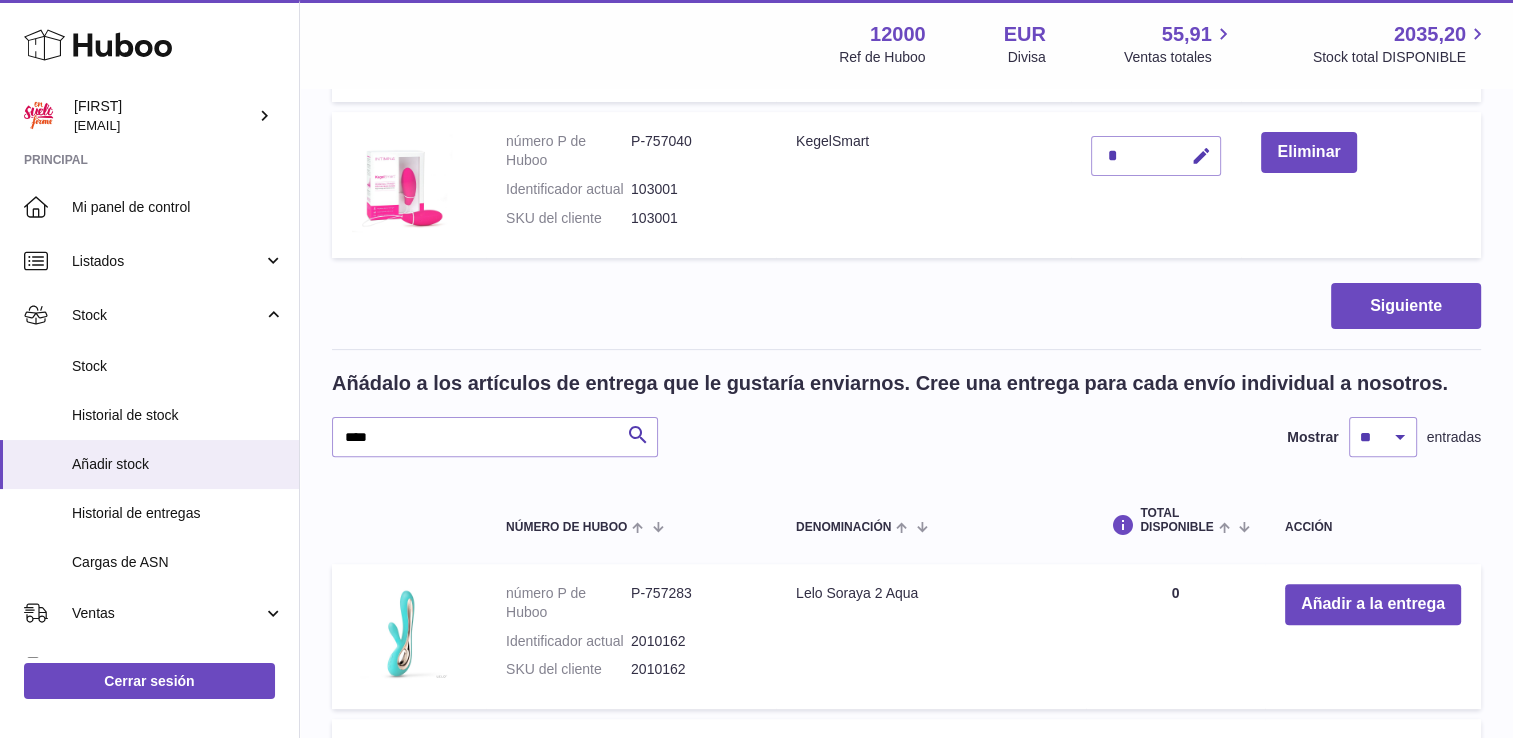 scroll, scrollTop: 201, scrollLeft: 0, axis: vertical 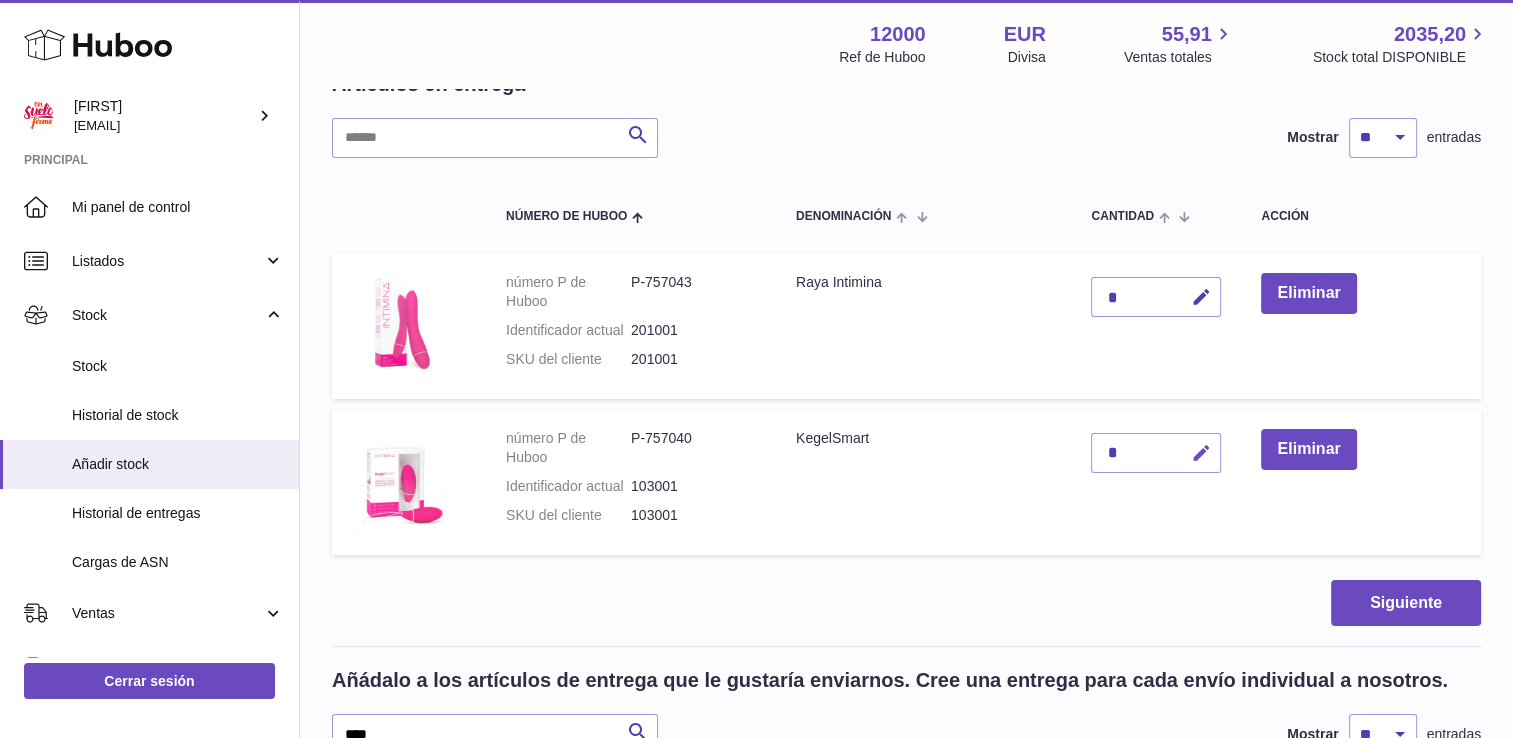 click at bounding box center [1200, 453] 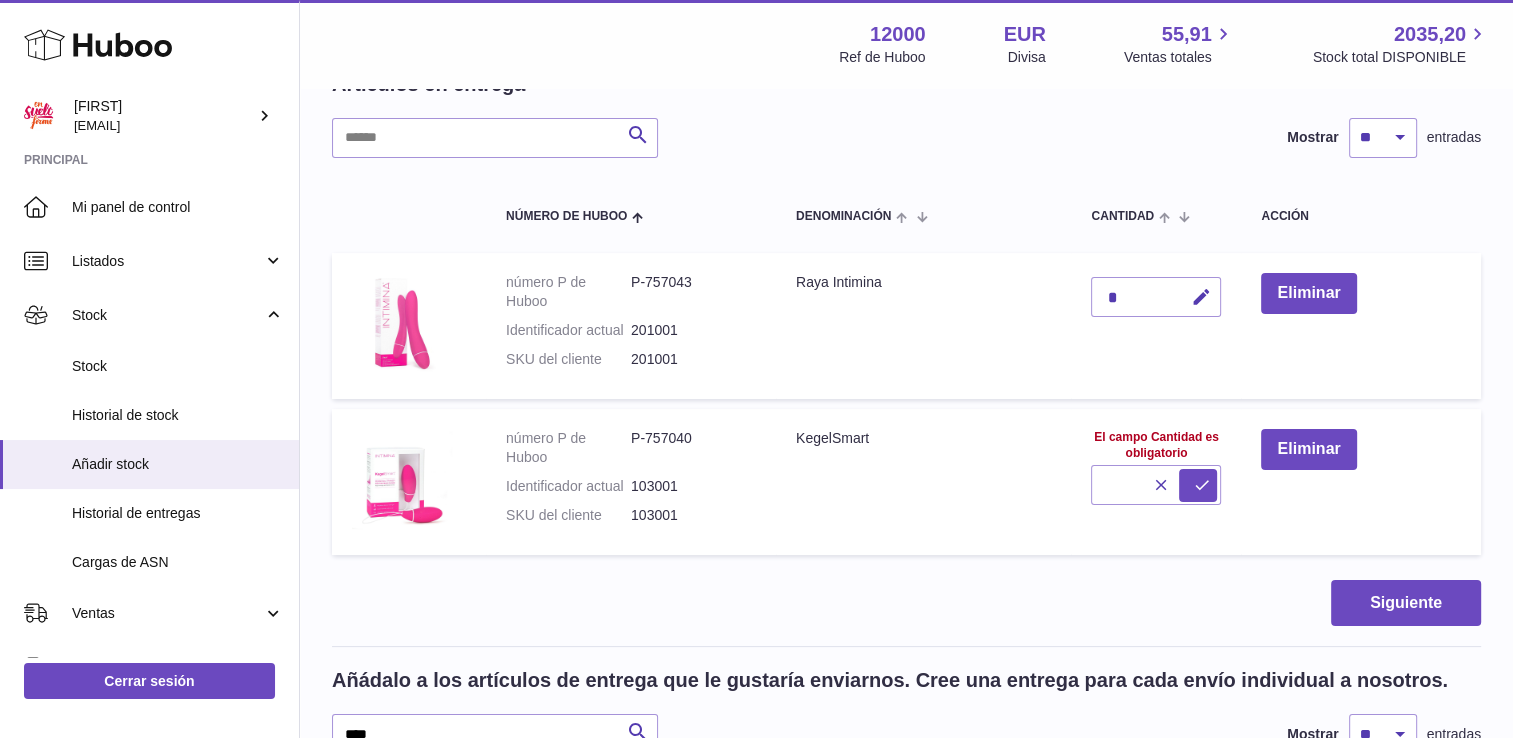 click on "Eliminar" at bounding box center (1361, 482) 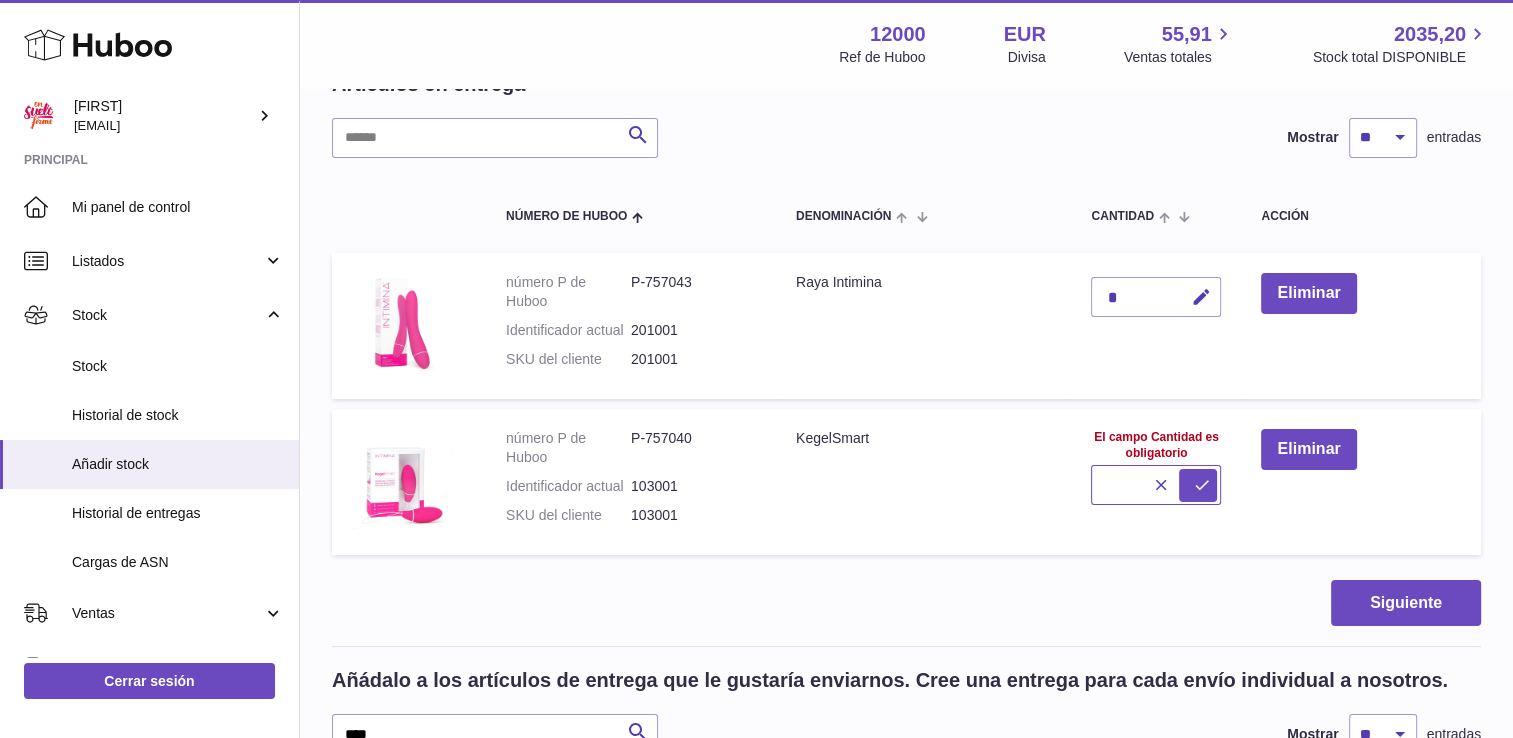 click at bounding box center (1156, 485) 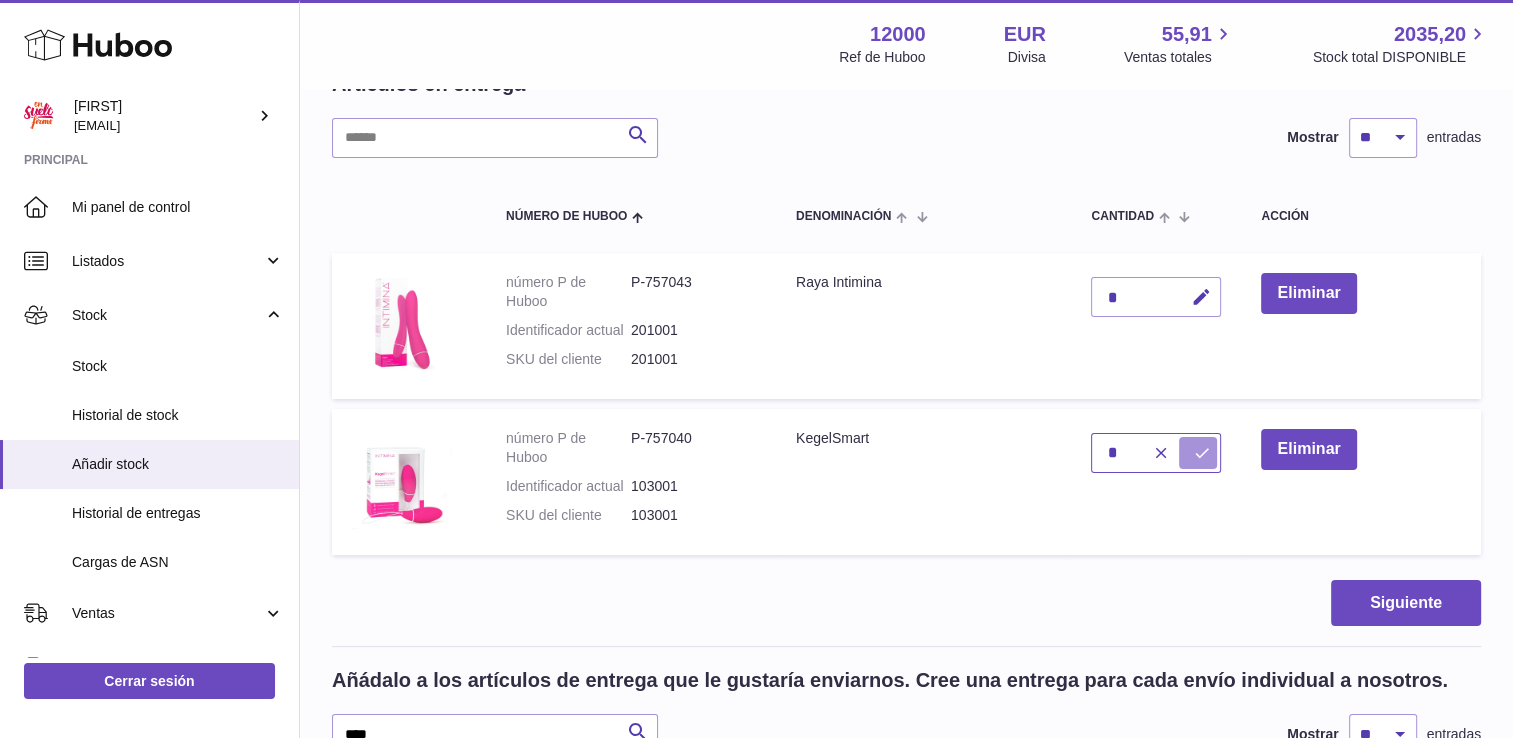type on "*" 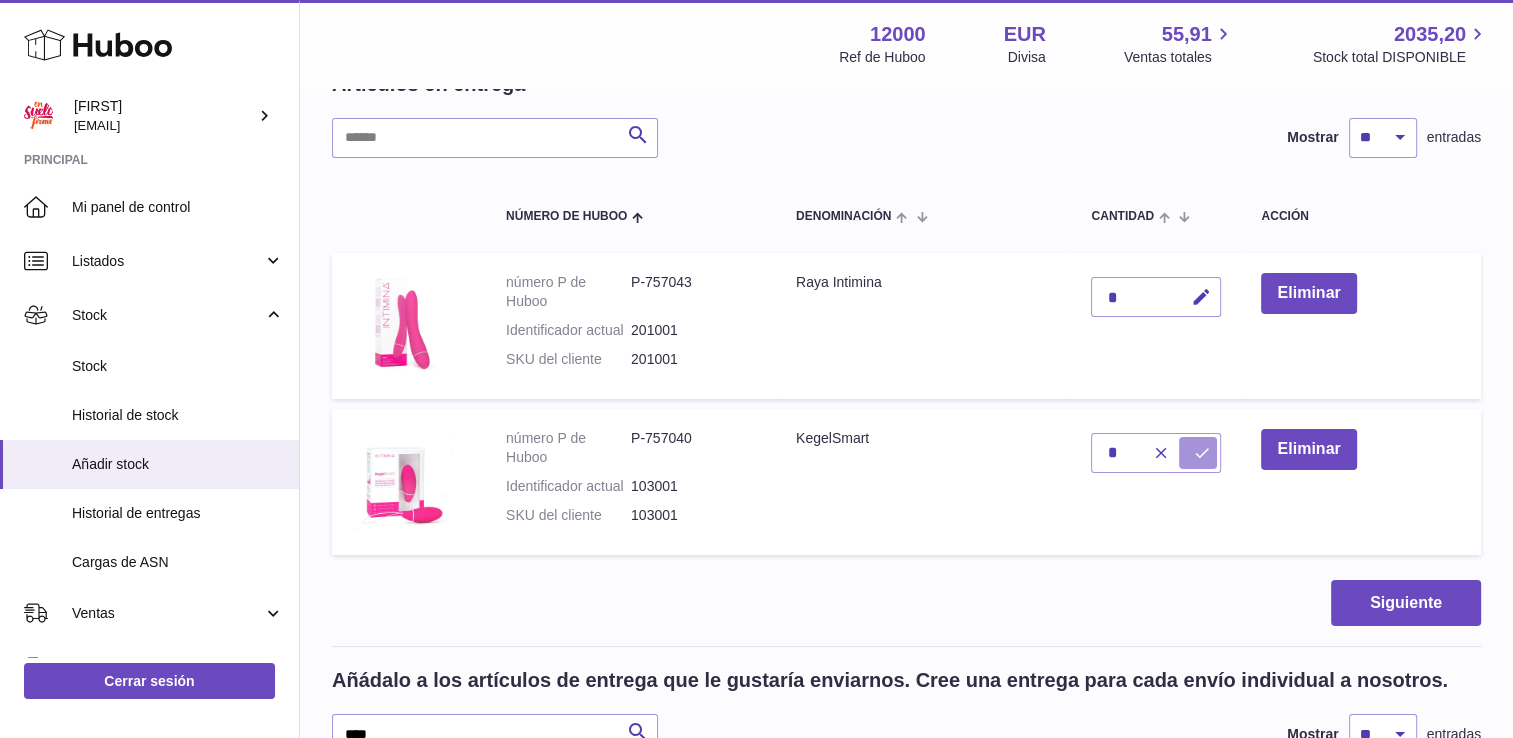click at bounding box center (1201, 453) 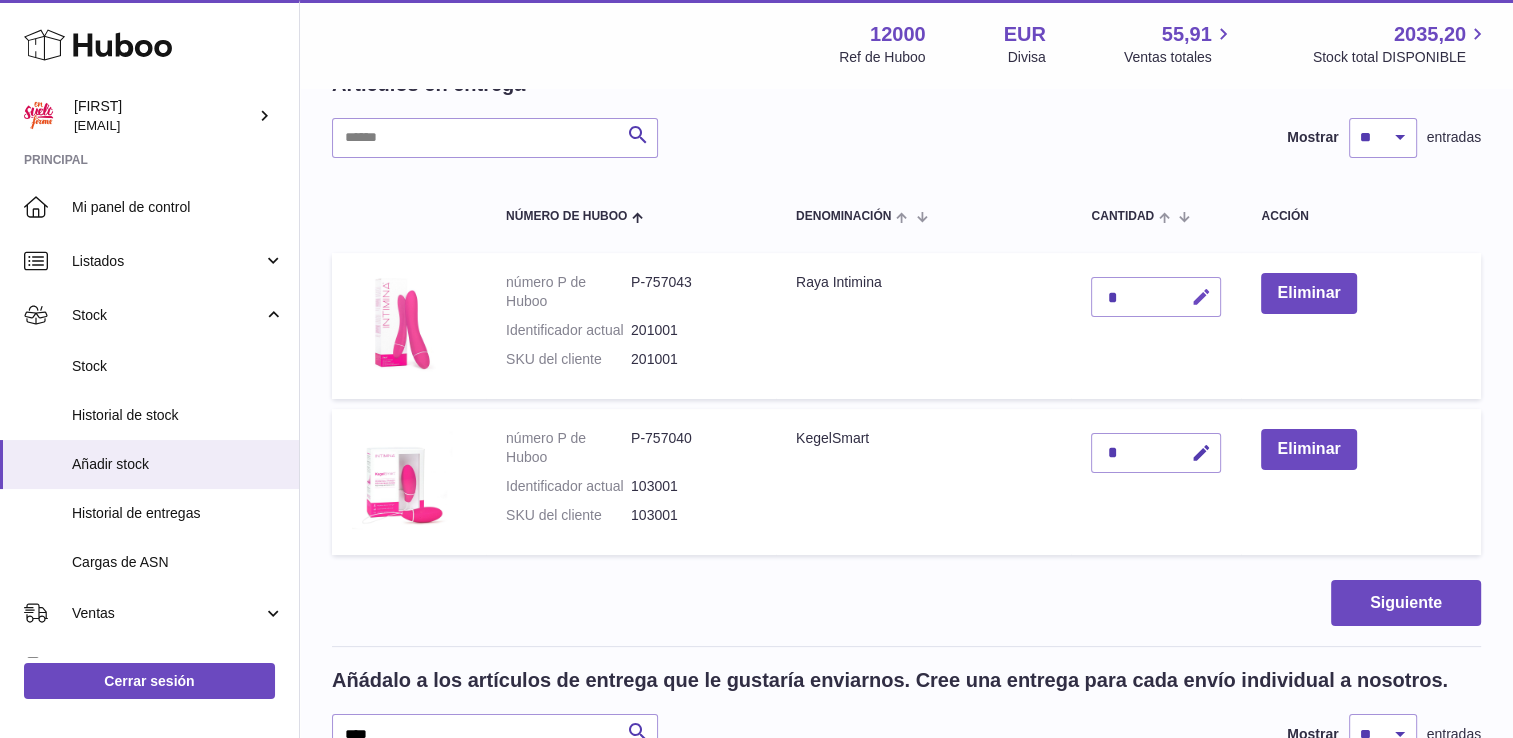 click at bounding box center (1200, 297) 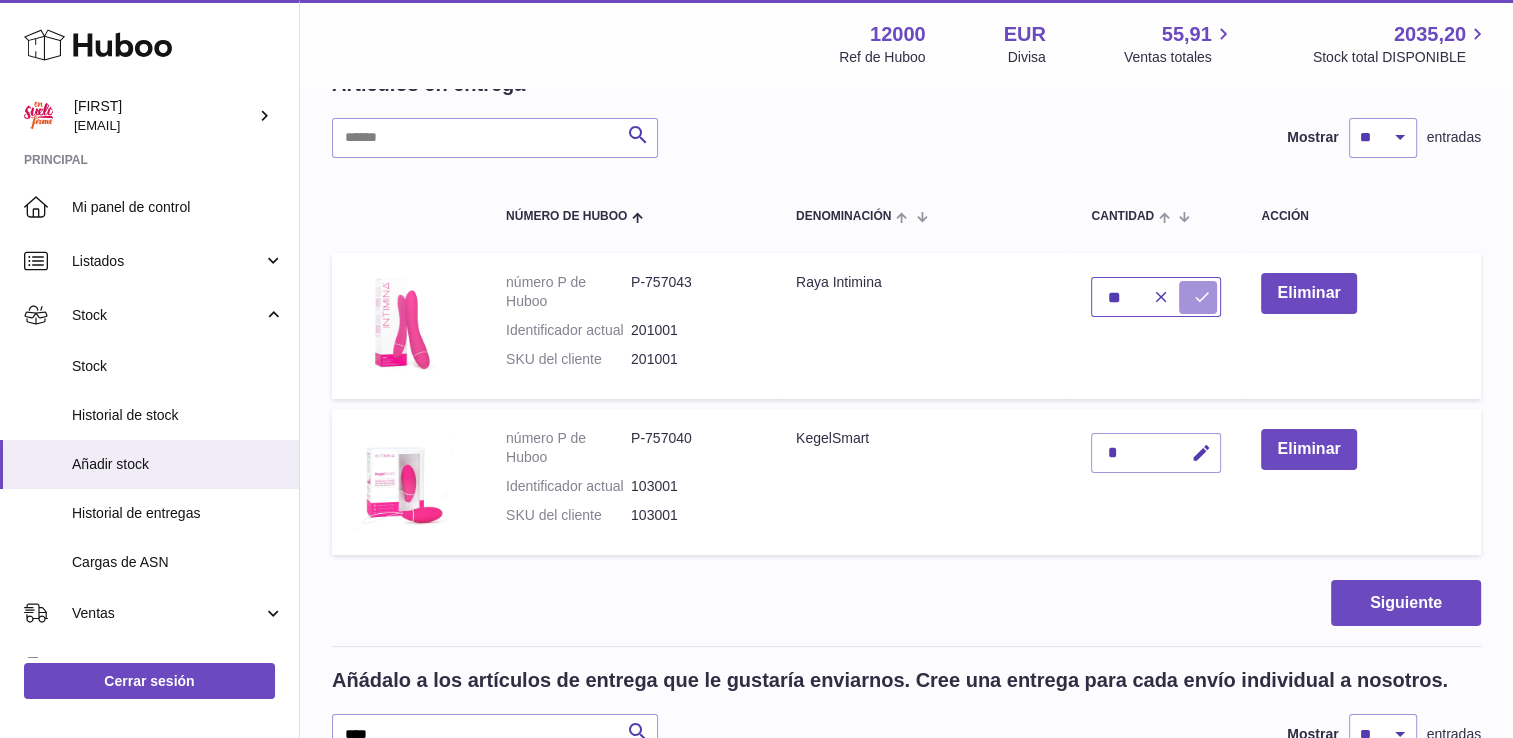 type on "**" 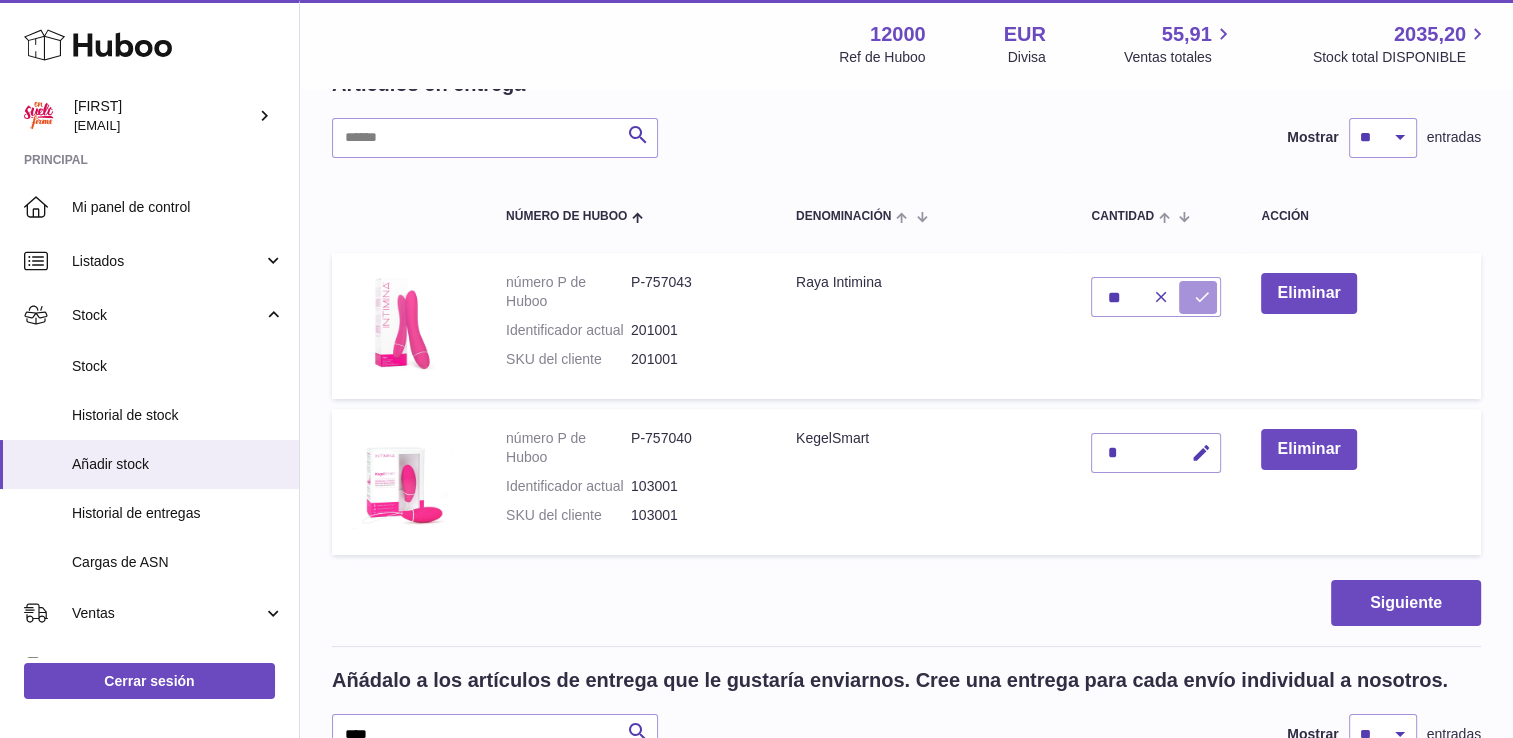 click at bounding box center (1201, 297) 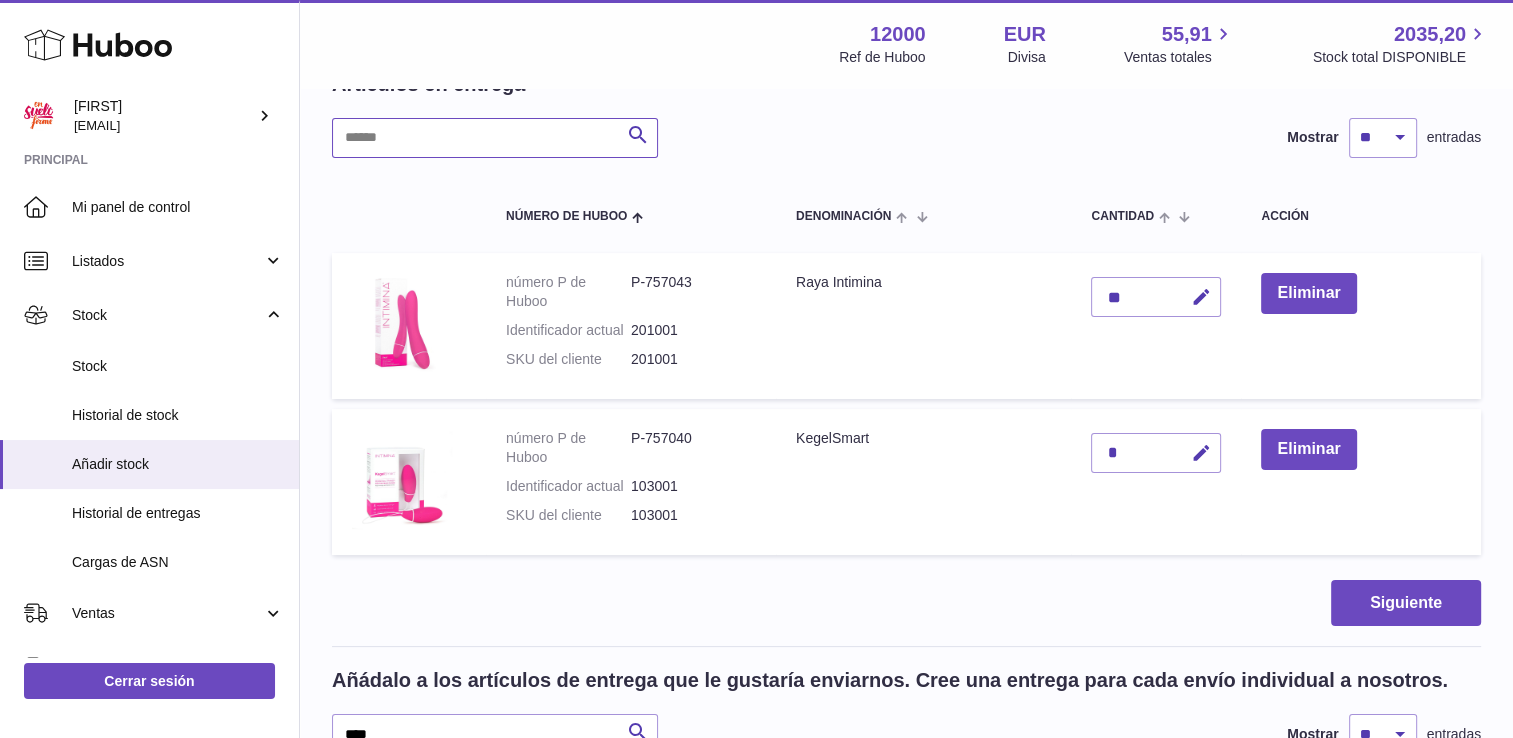 click at bounding box center [495, 138] 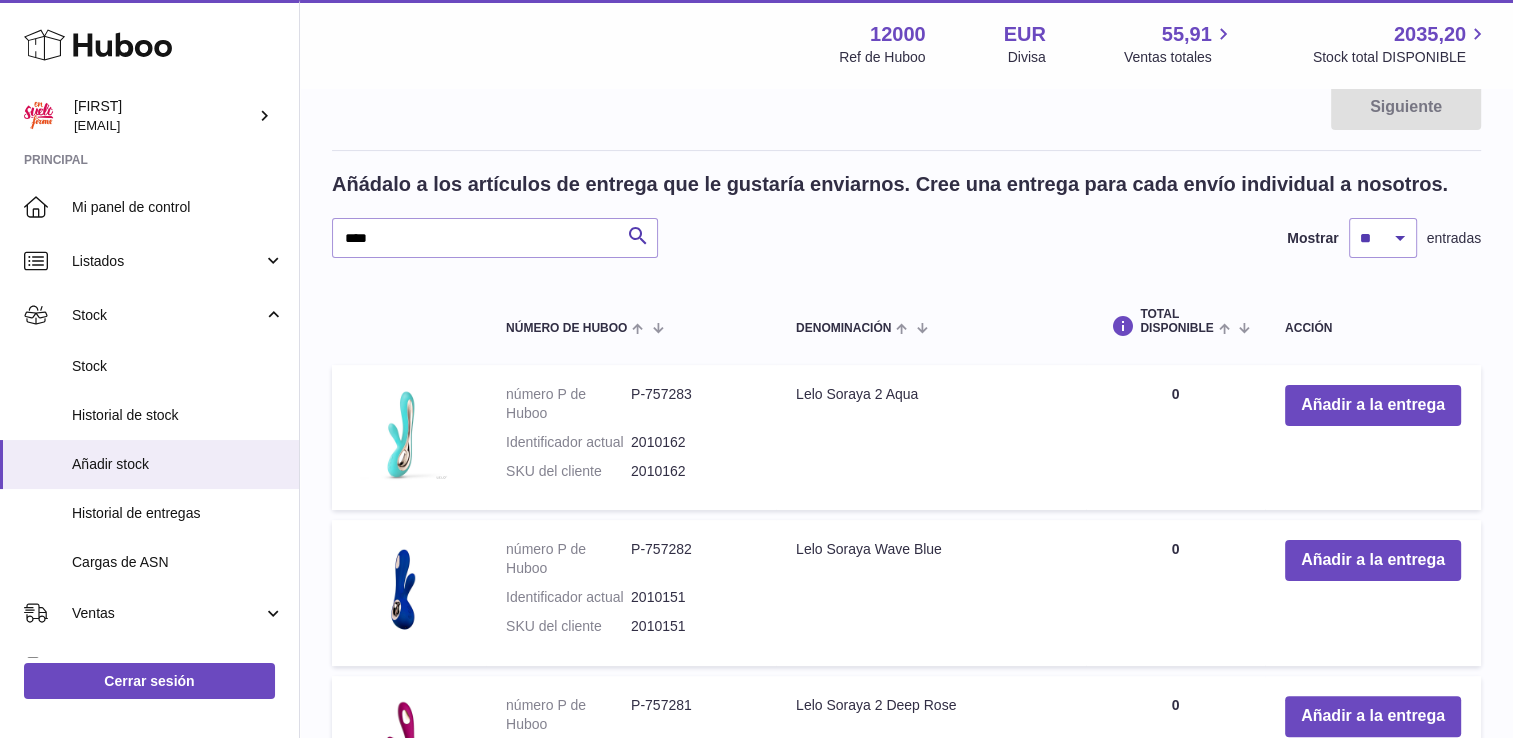 scroll, scrollTop: 257, scrollLeft: 0, axis: vertical 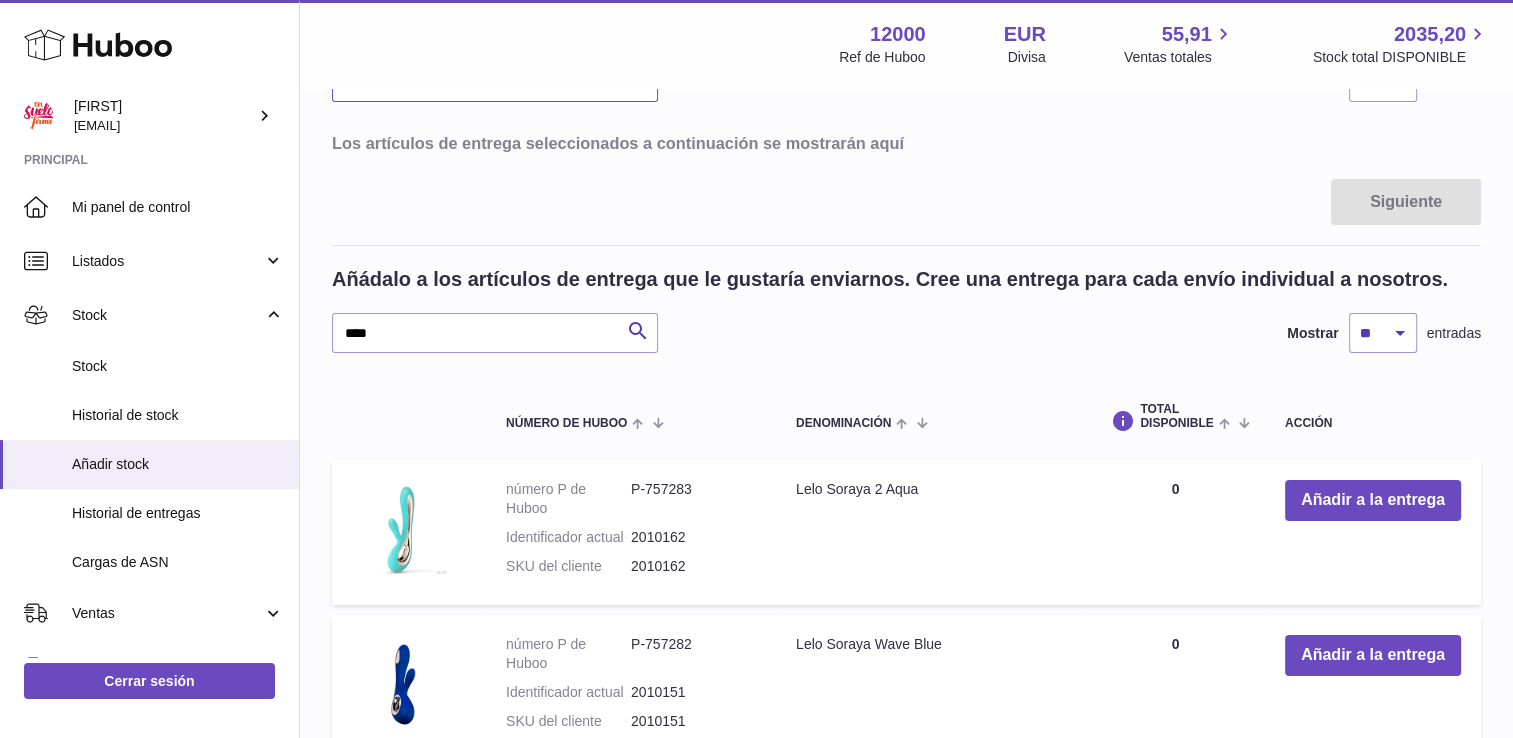 type on "******" 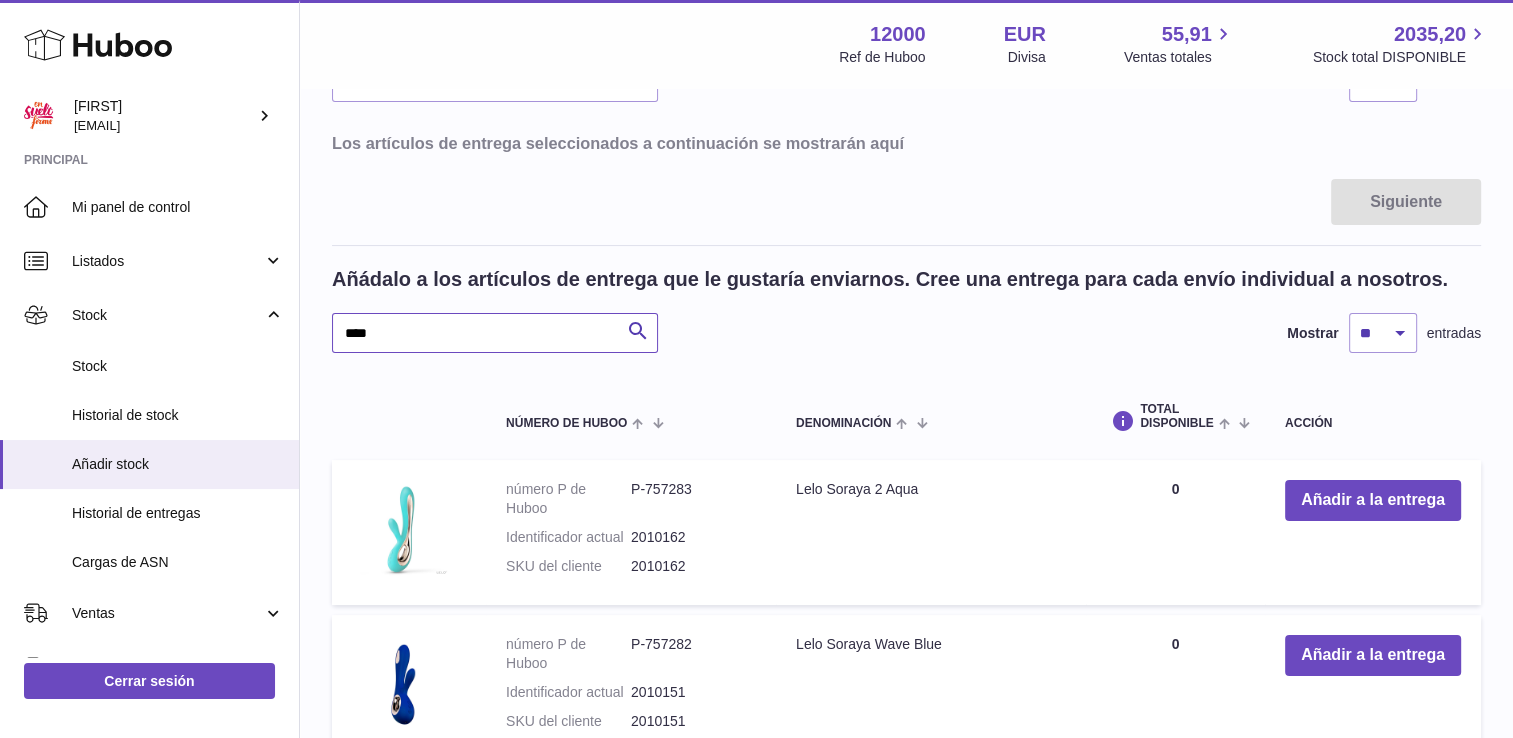 click on "****" at bounding box center (495, 333) 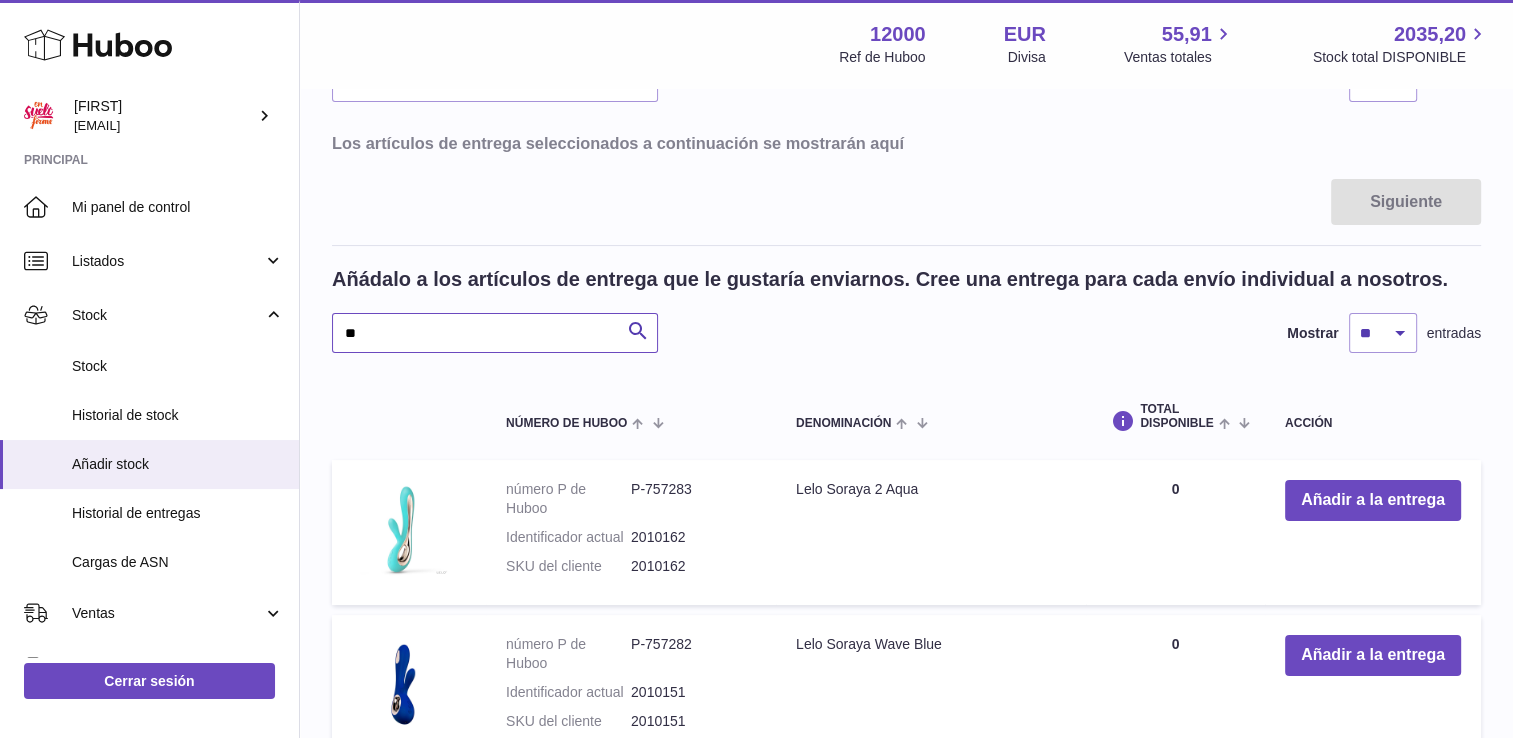 type on "*" 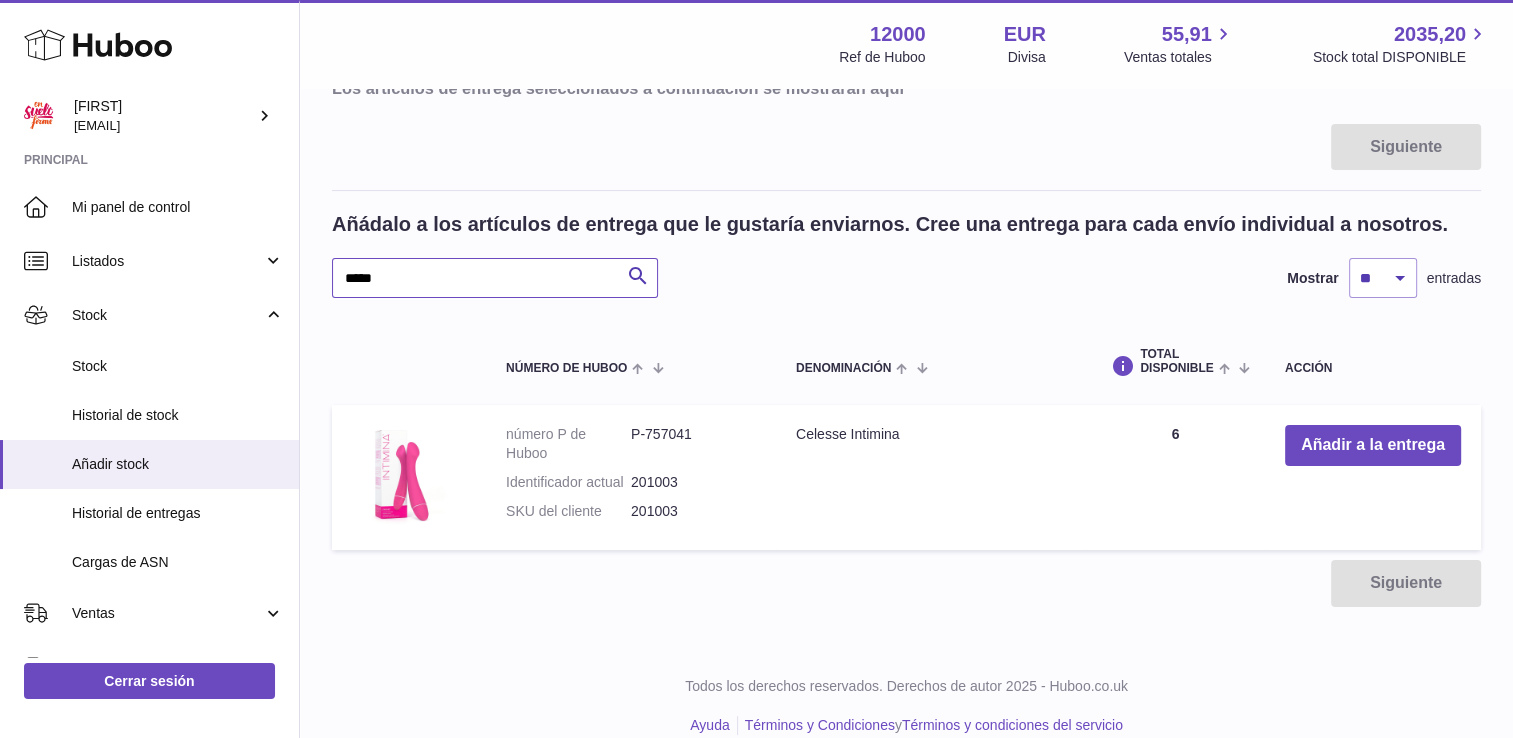 scroll, scrollTop: 336, scrollLeft: 0, axis: vertical 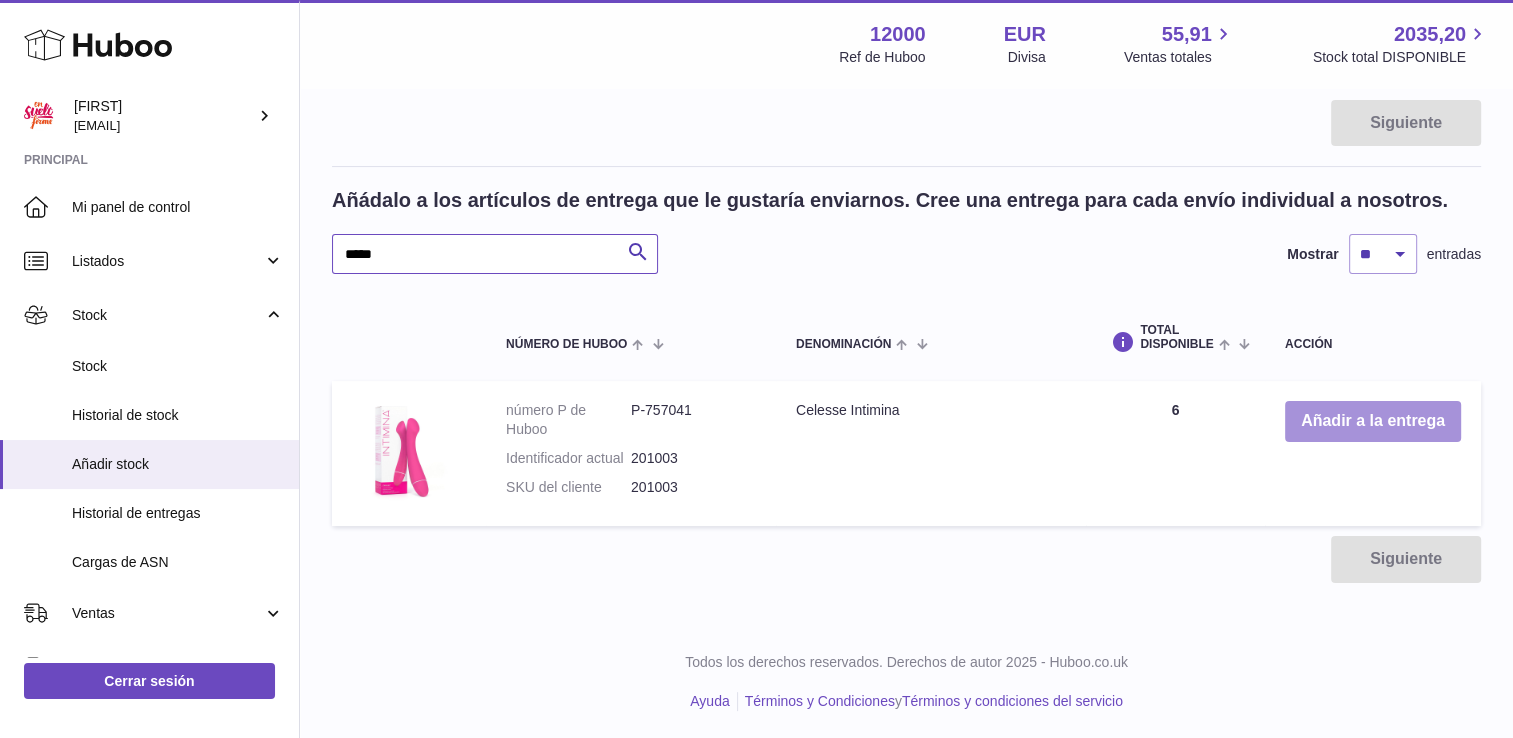 type on "*****" 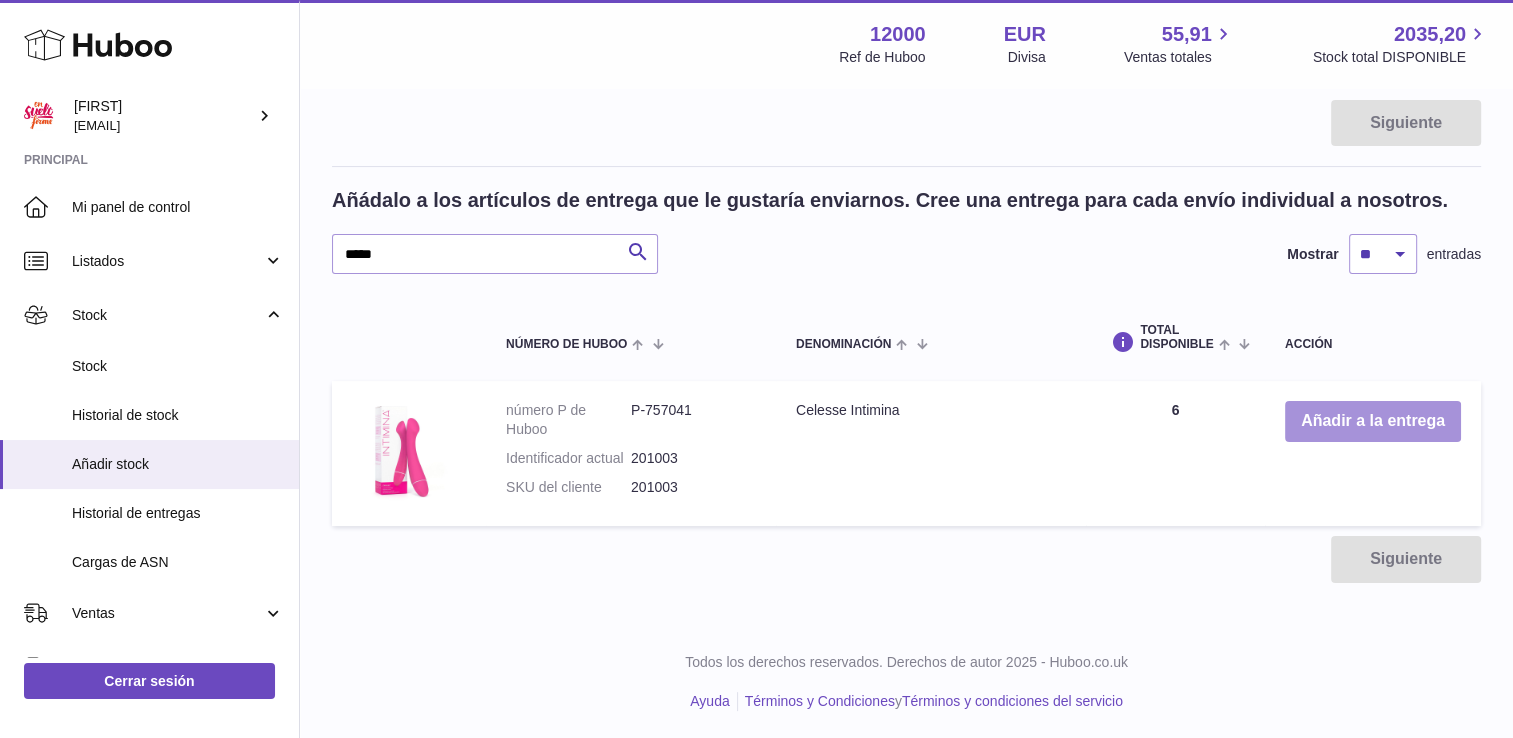 click on "Añadir a la entrega" at bounding box center [1373, 421] 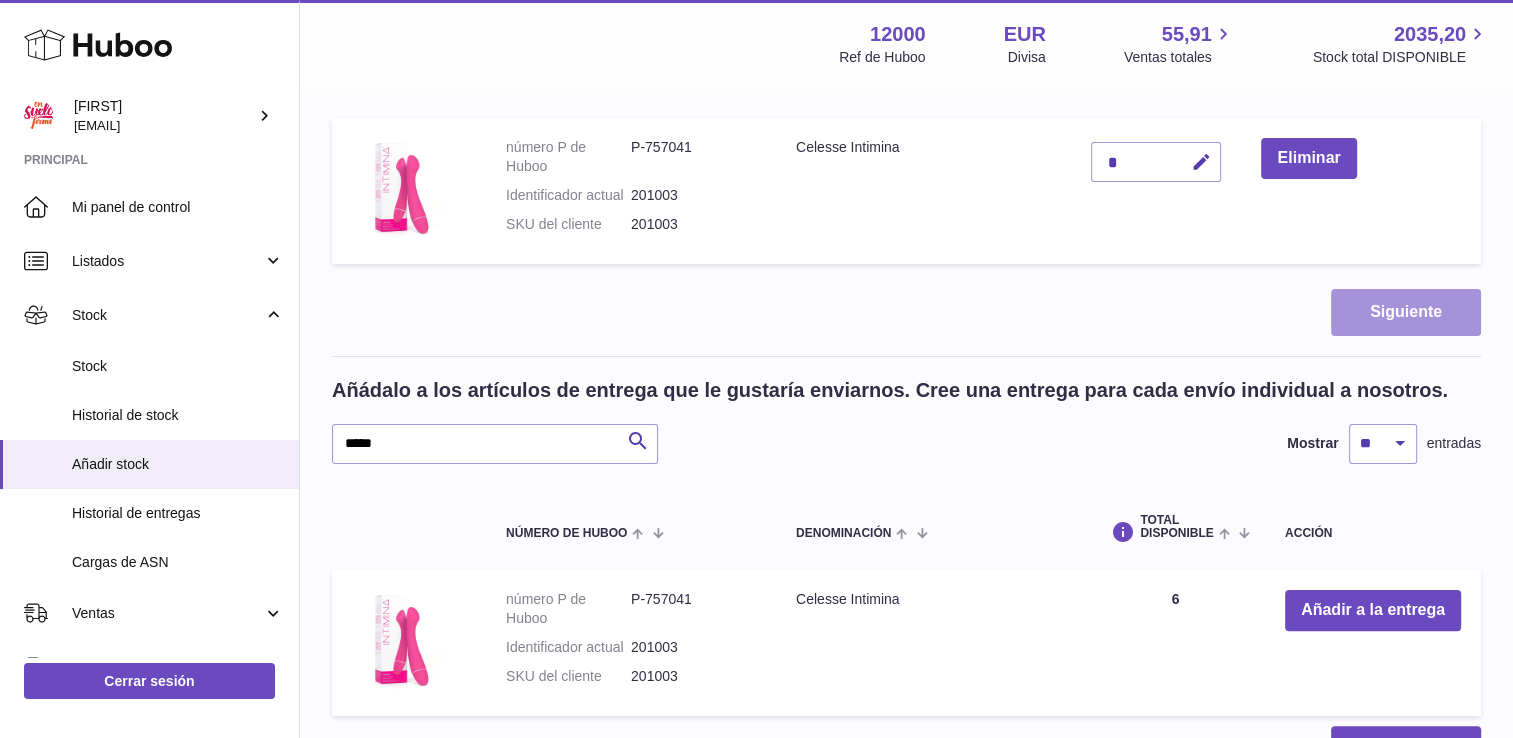 click on "Siguiente" at bounding box center (1406, 312) 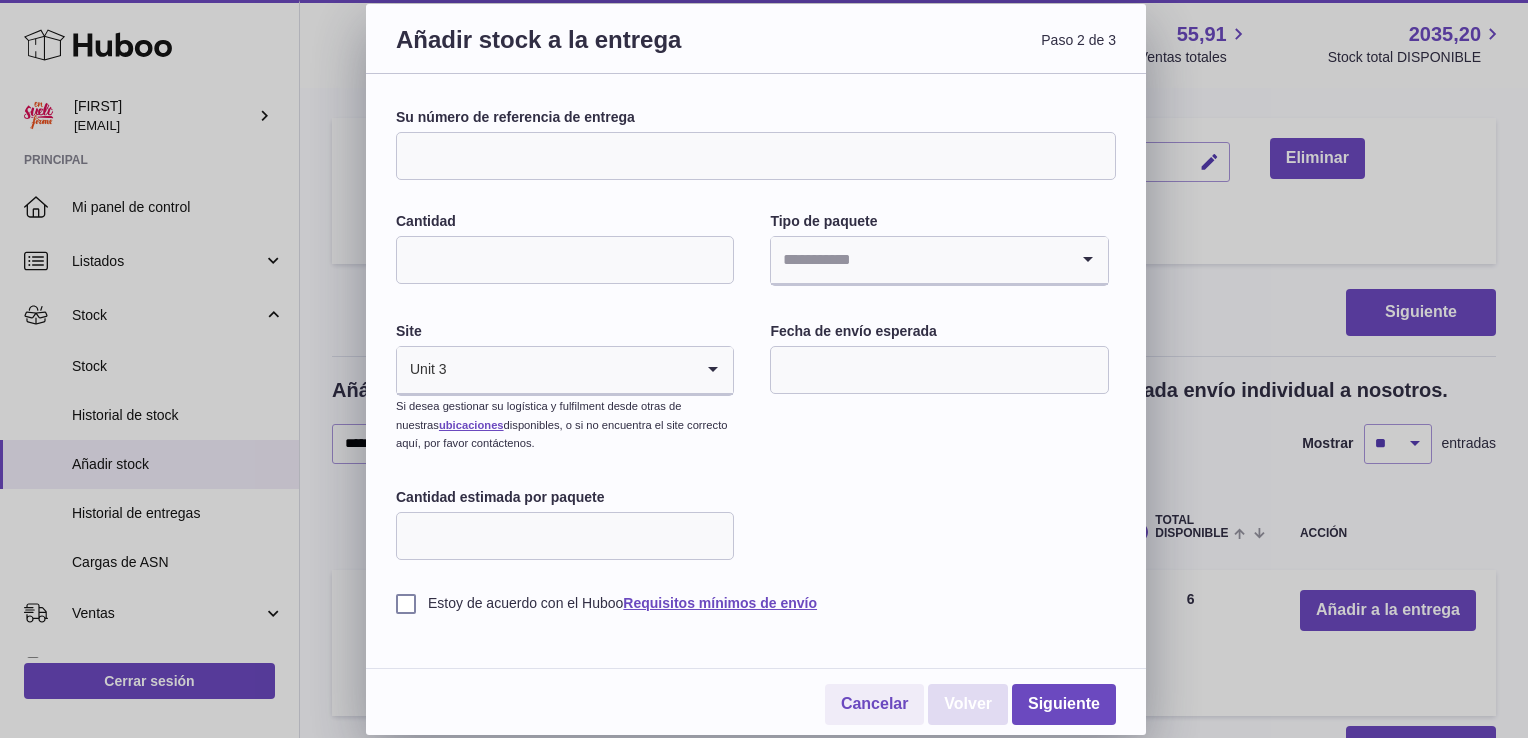 click on "Volver" at bounding box center (968, 704) 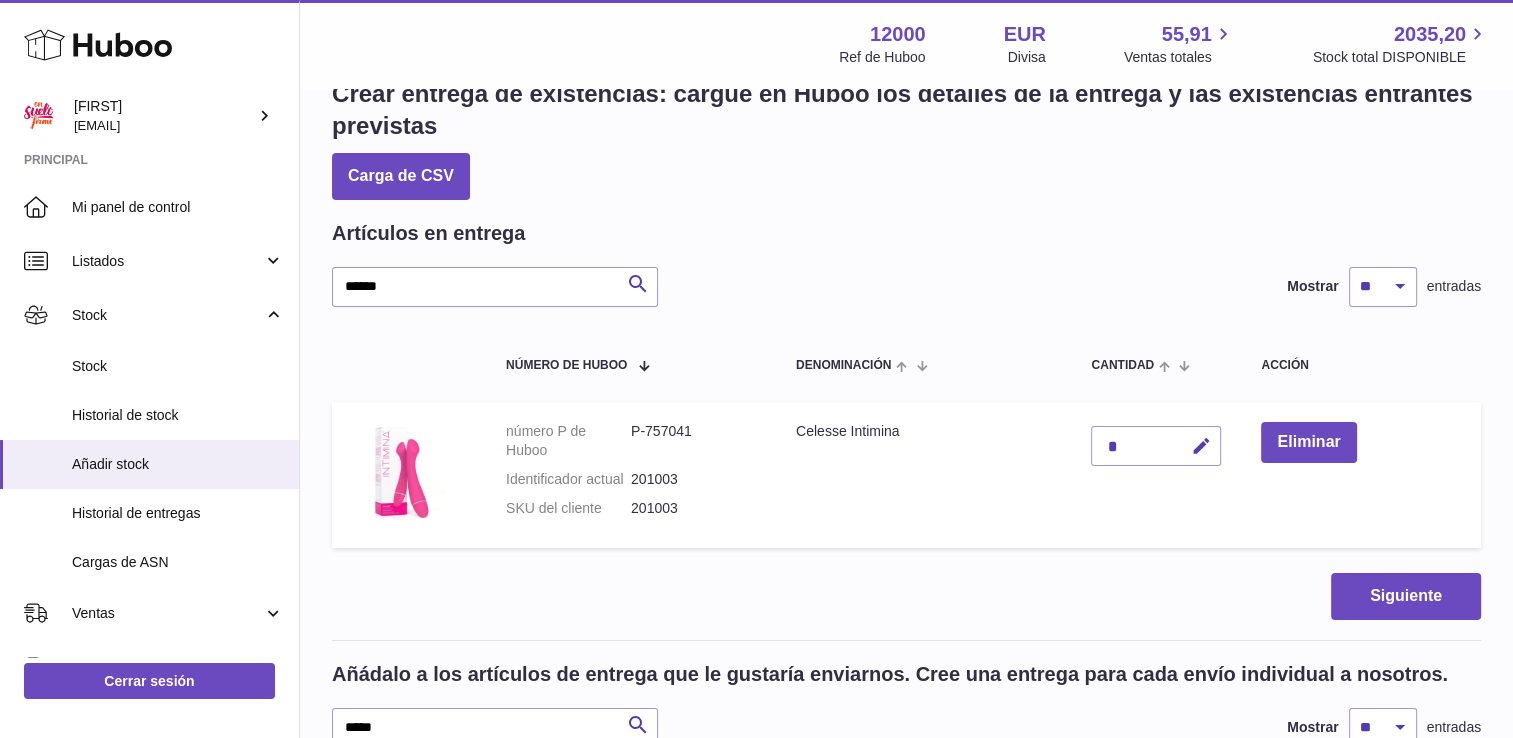 scroll, scrollTop: 36, scrollLeft: 0, axis: vertical 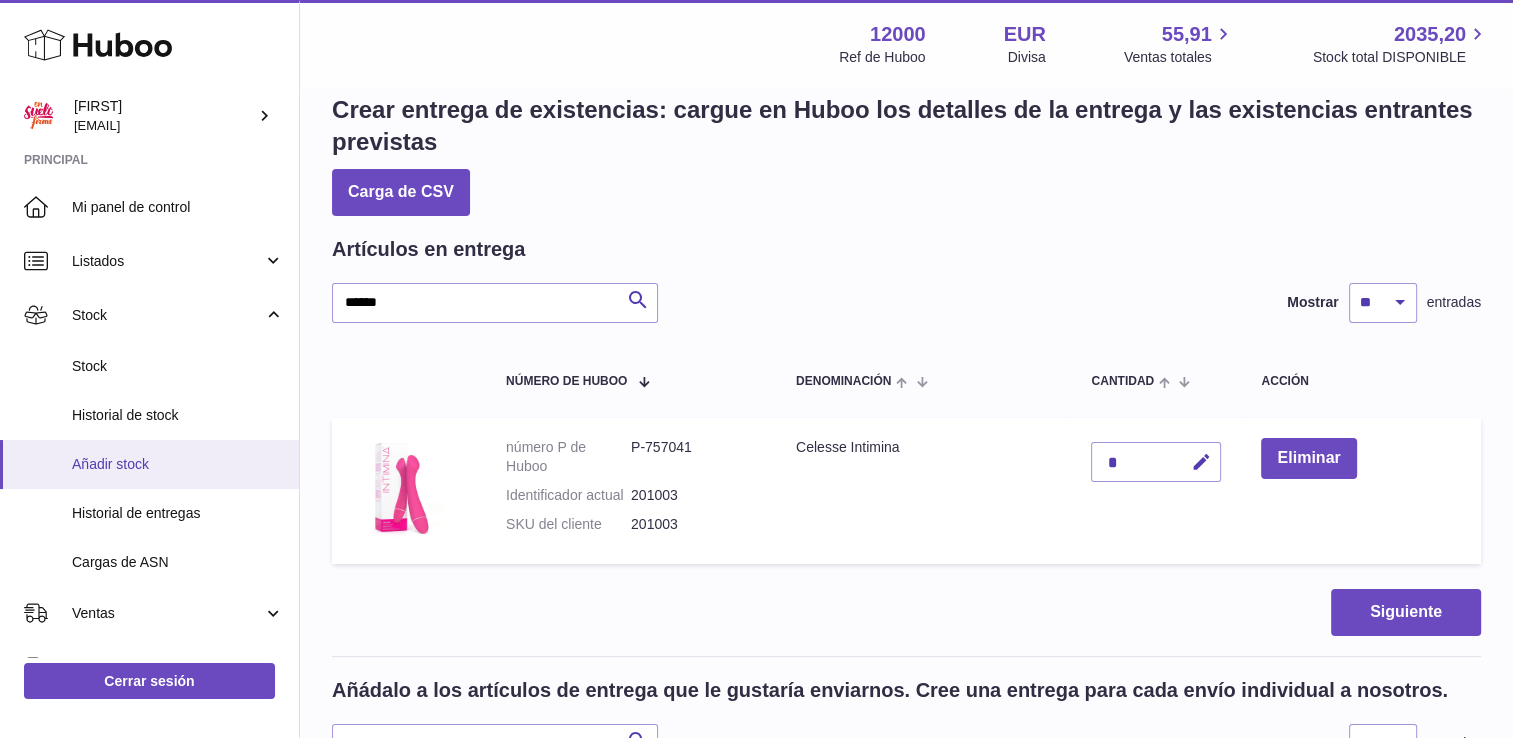 click on "Añadir stock" at bounding box center [178, 464] 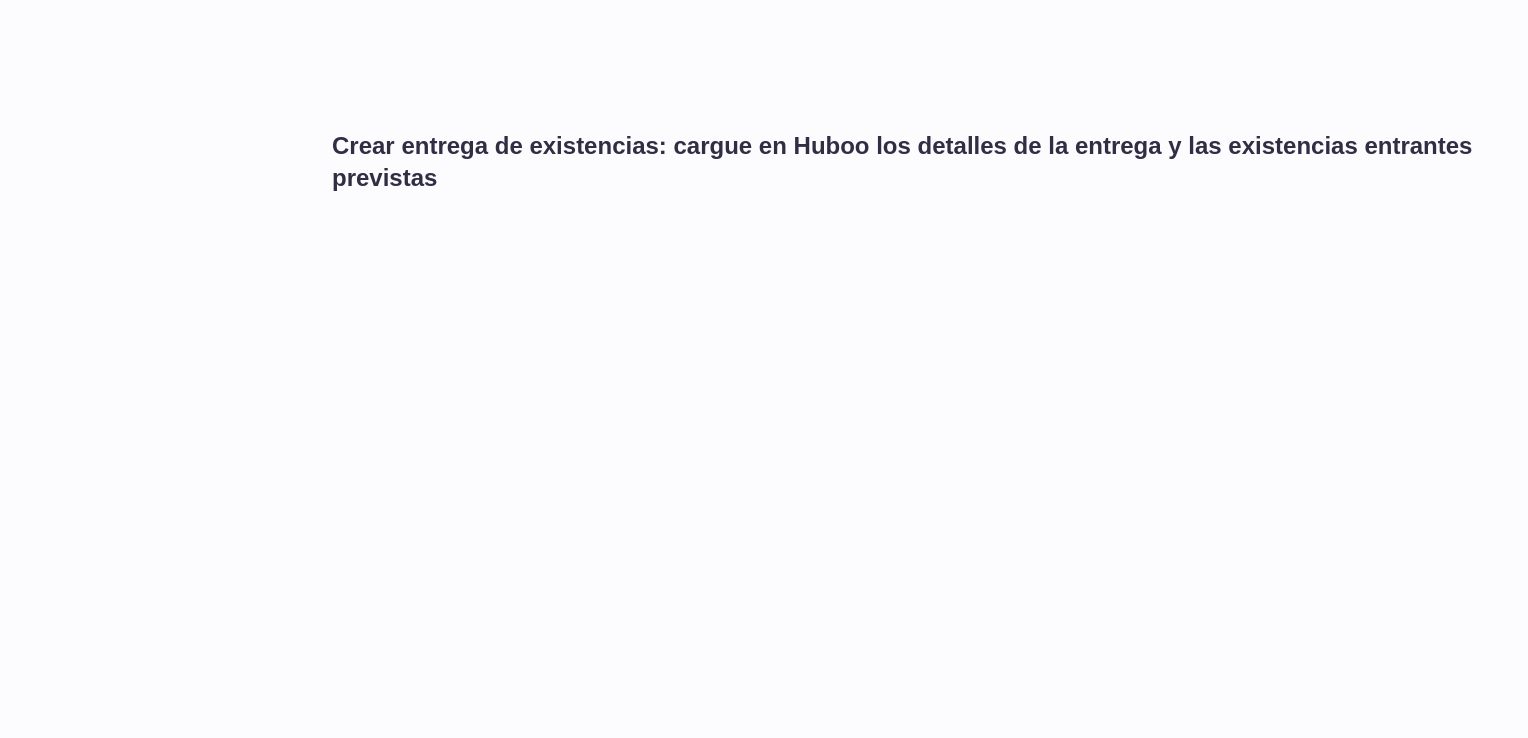 scroll, scrollTop: 0, scrollLeft: 0, axis: both 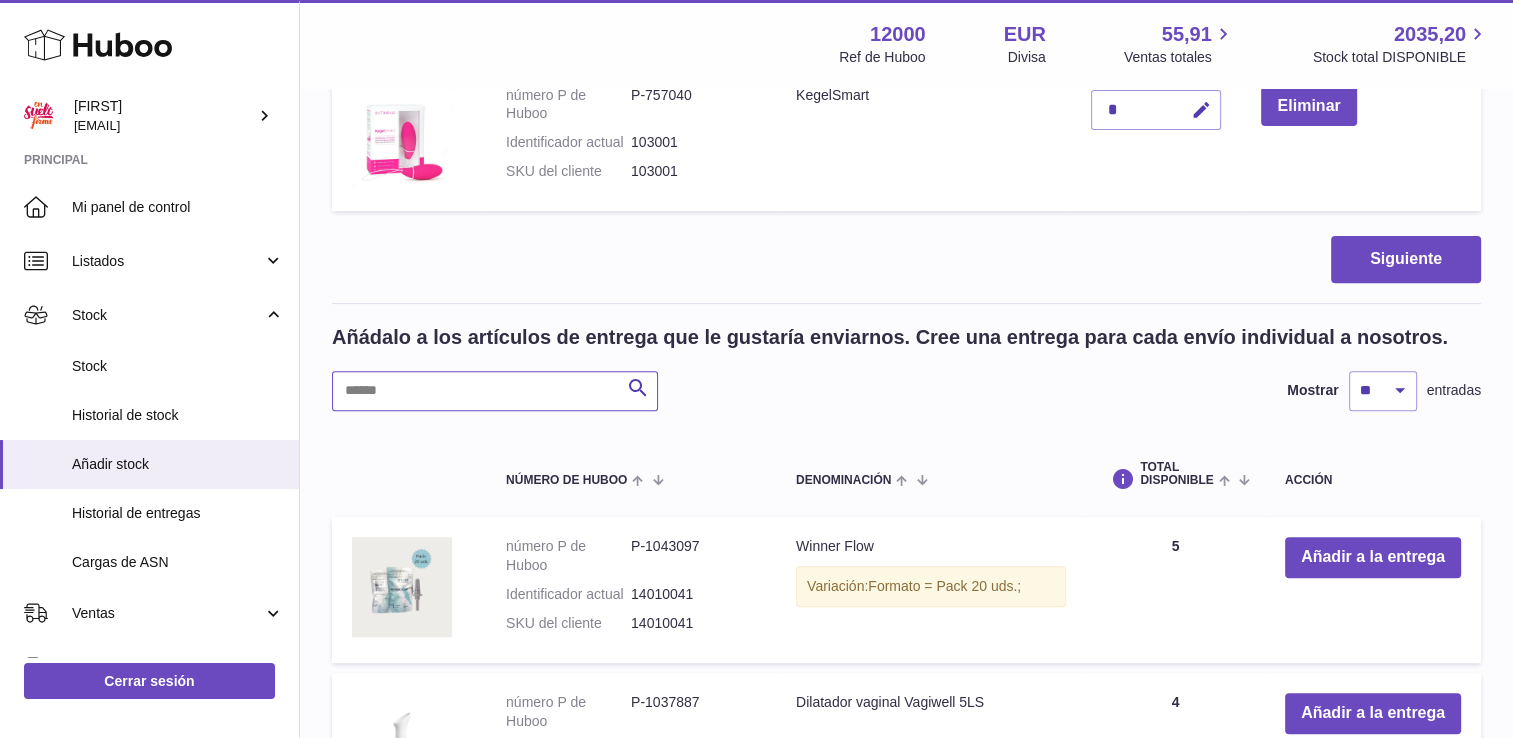 click at bounding box center [495, 391] 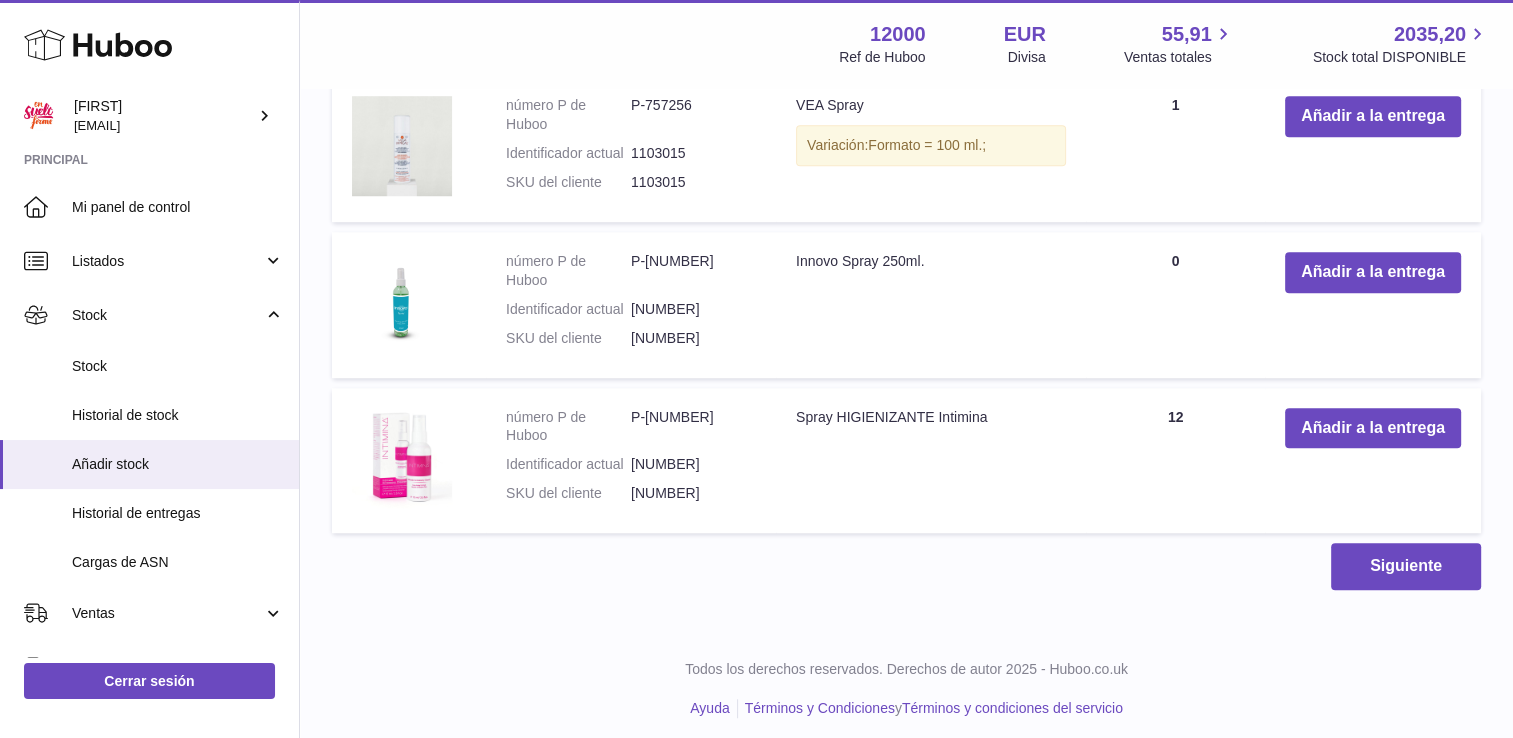 scroll, scrollTop: 1456, scrollLeft: 0, axis: vertical 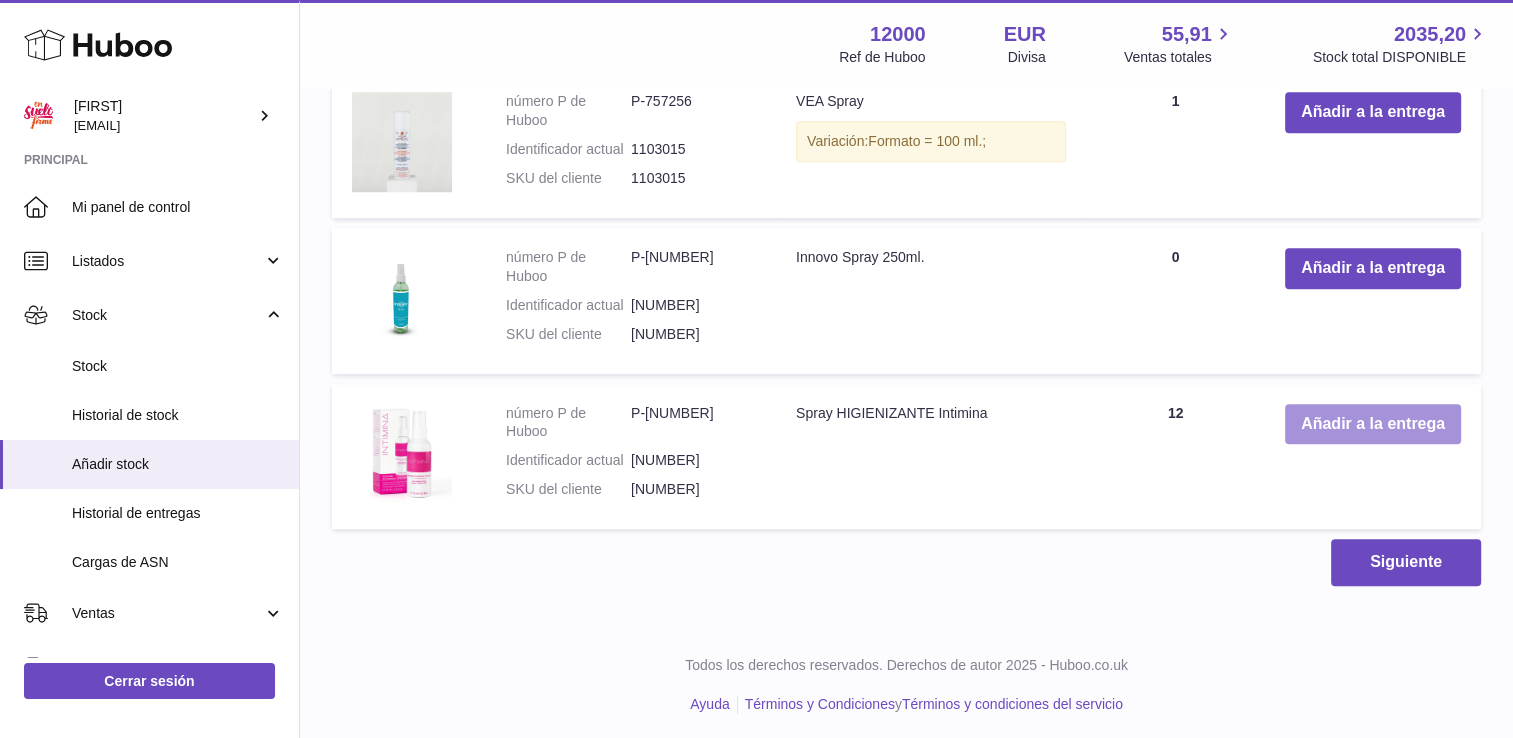 type on "*****" 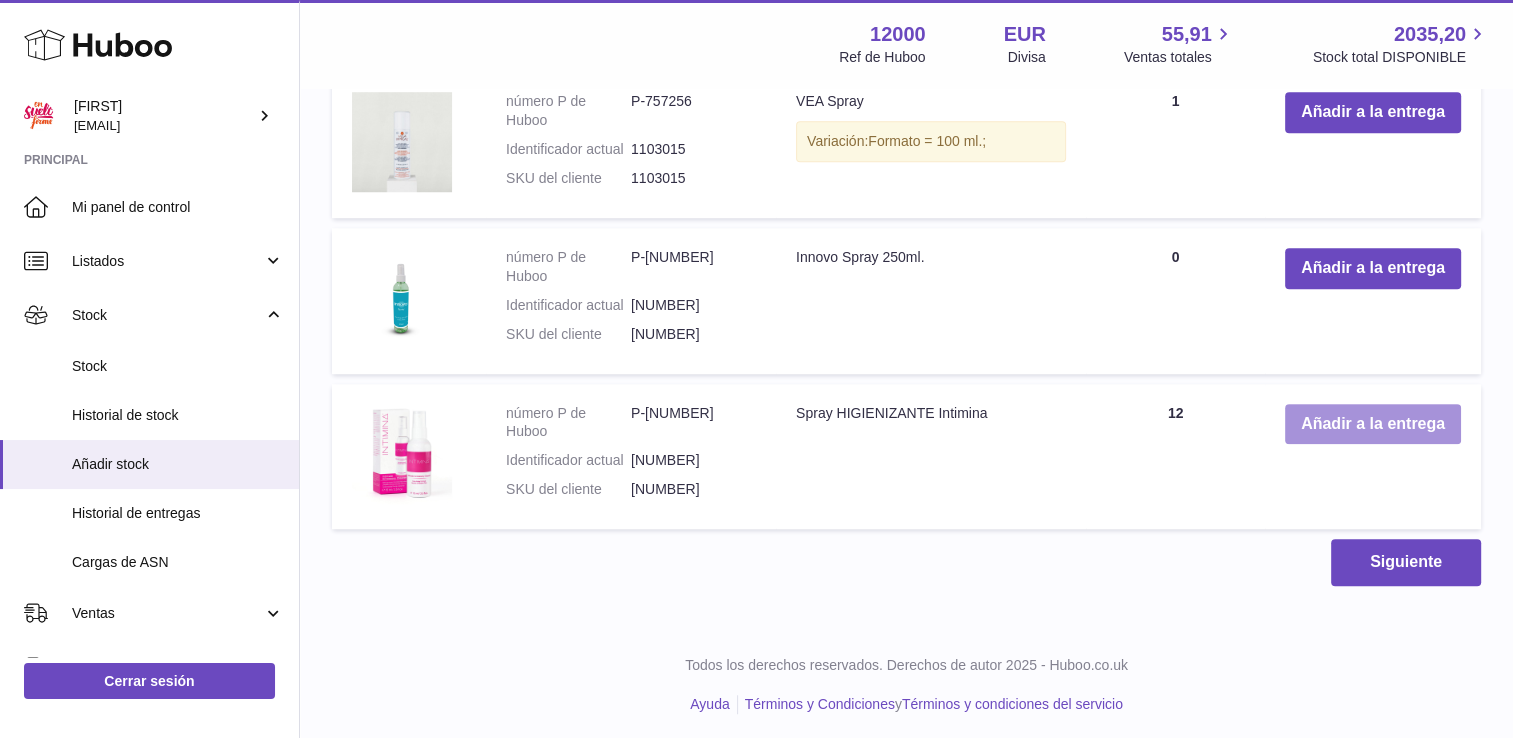 click on "Añadir a la entrega" at bounding box center (1373, 424) 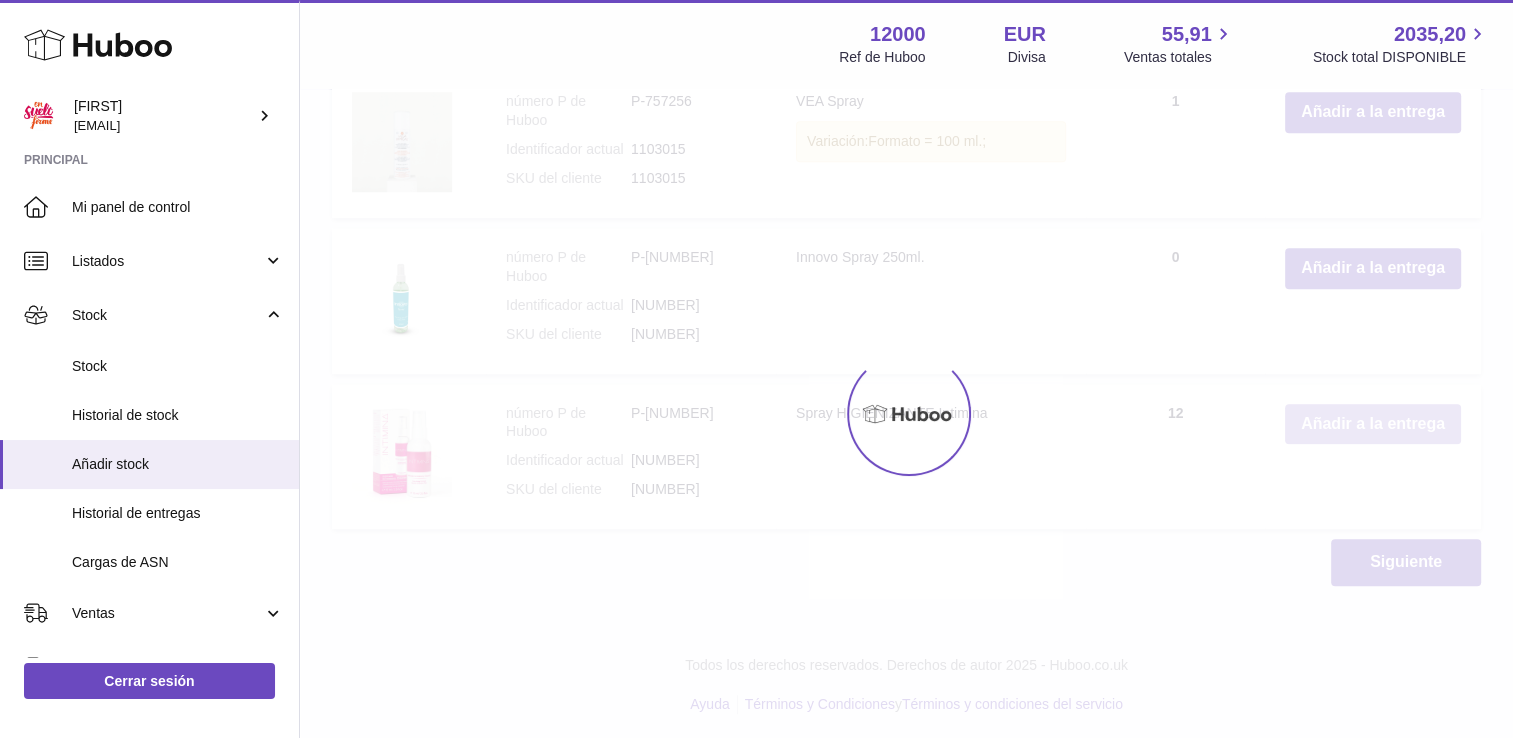 scroll, scrollTop: 1619, scrollLeft: 0, axis: vertical 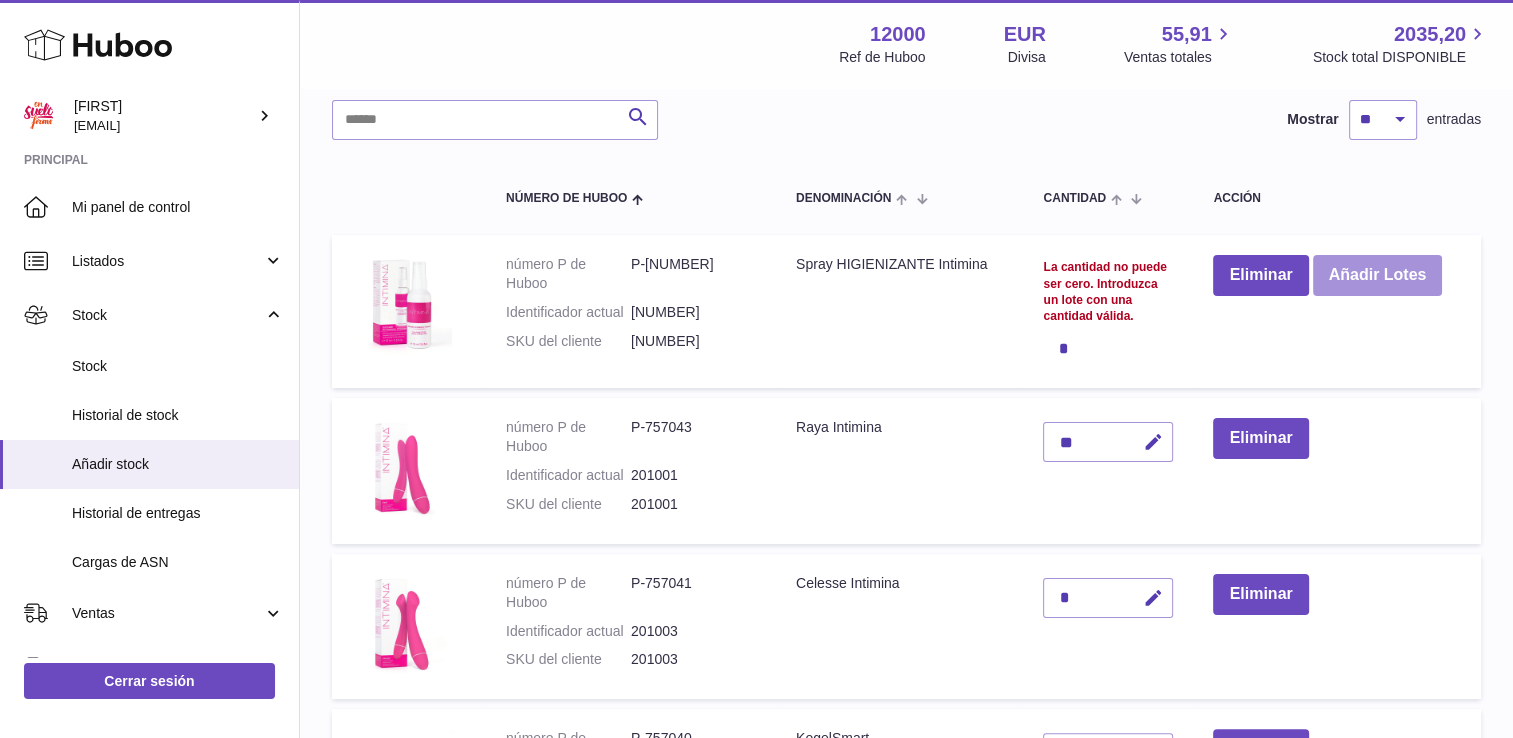 click on "Añadir Lotes" at bounding box center [1378, 275] 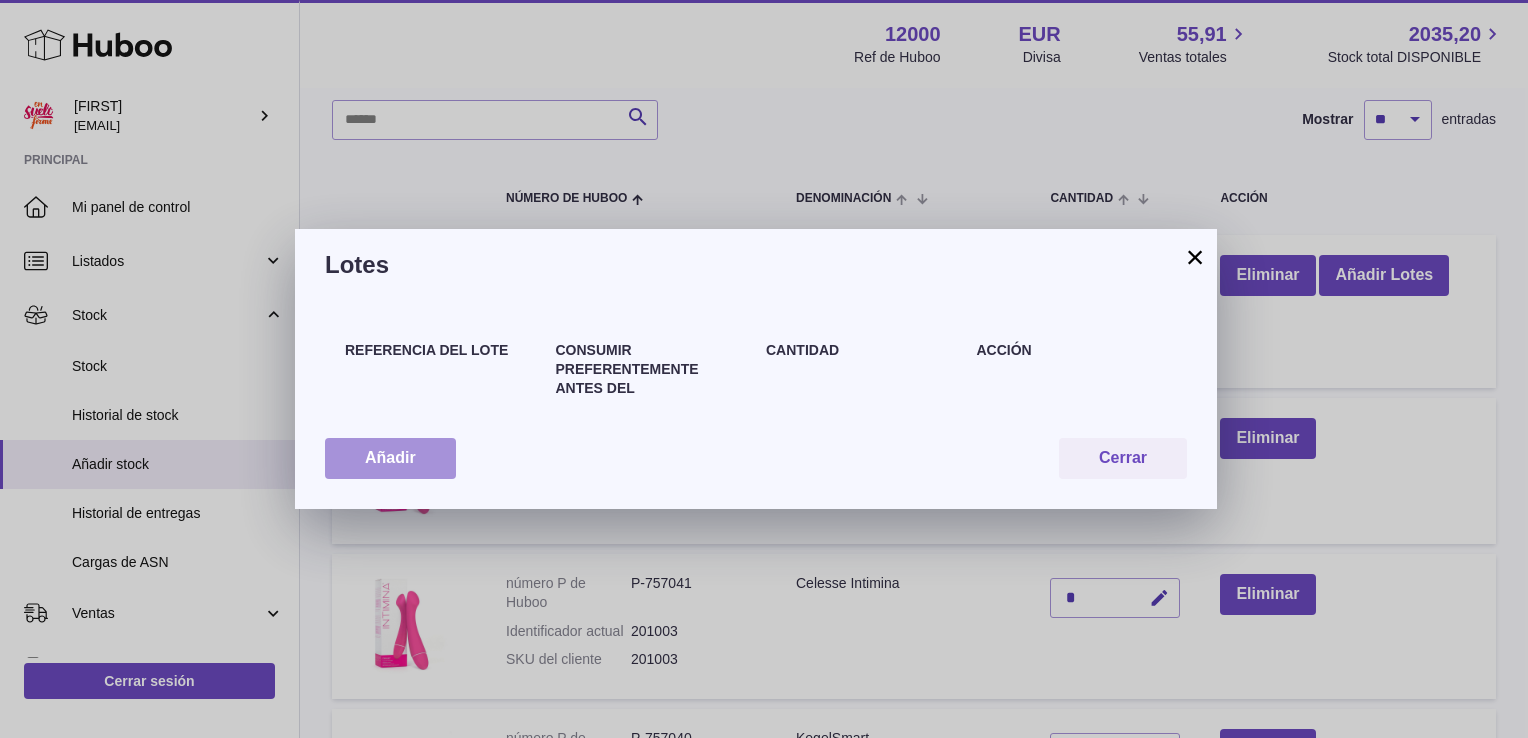 click on "Añadir" at bounding box center (390, 458) 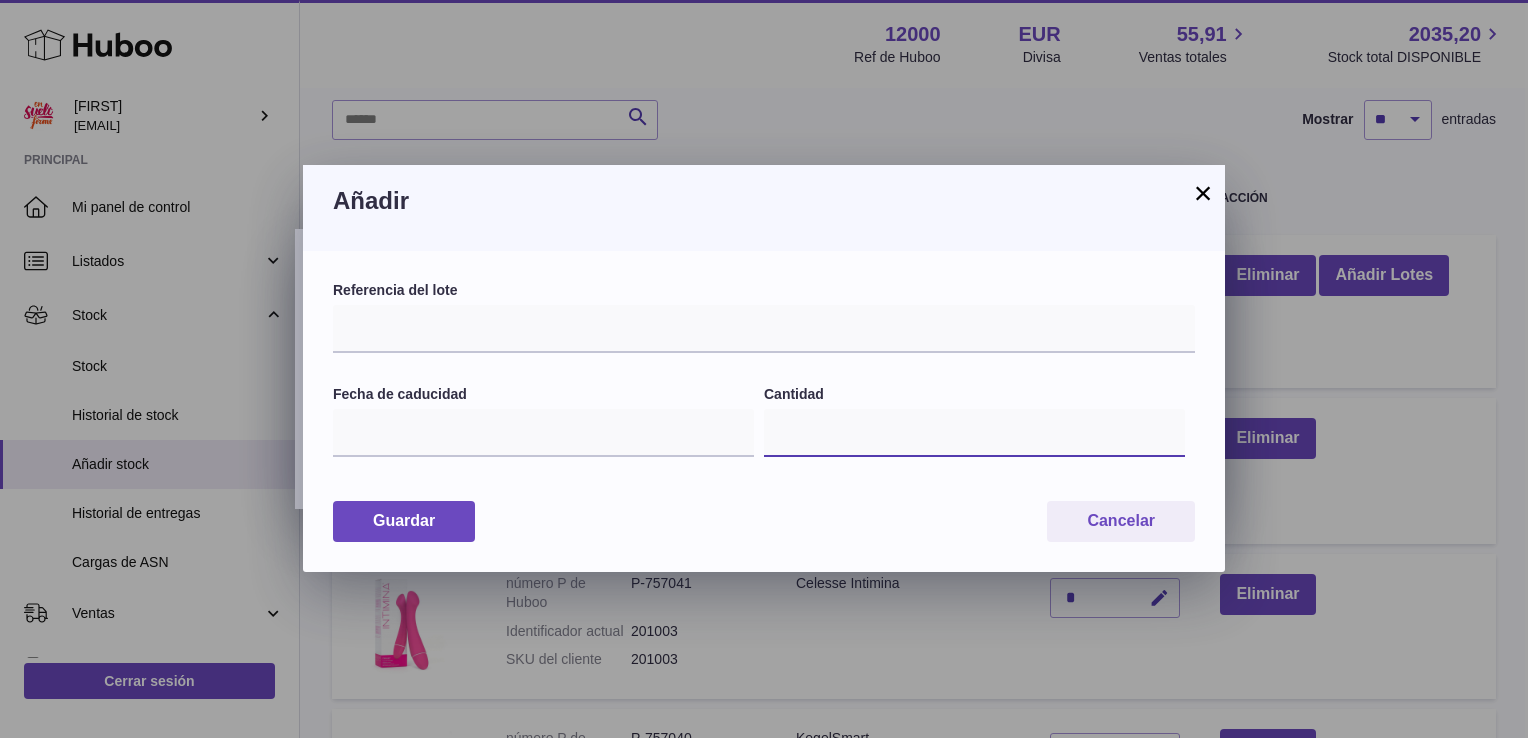 click on "*" at bounding box center [974, 433] 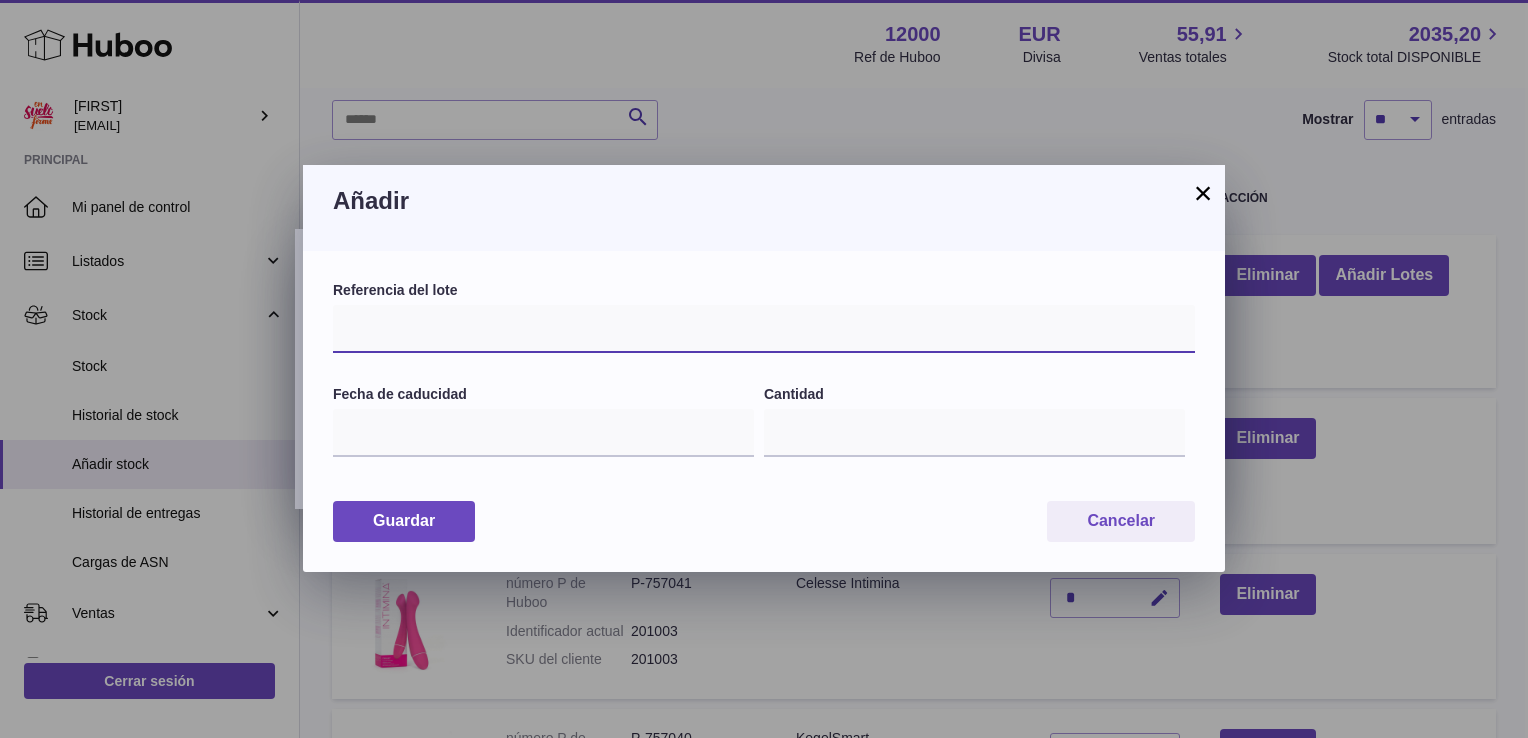 paste on "******" 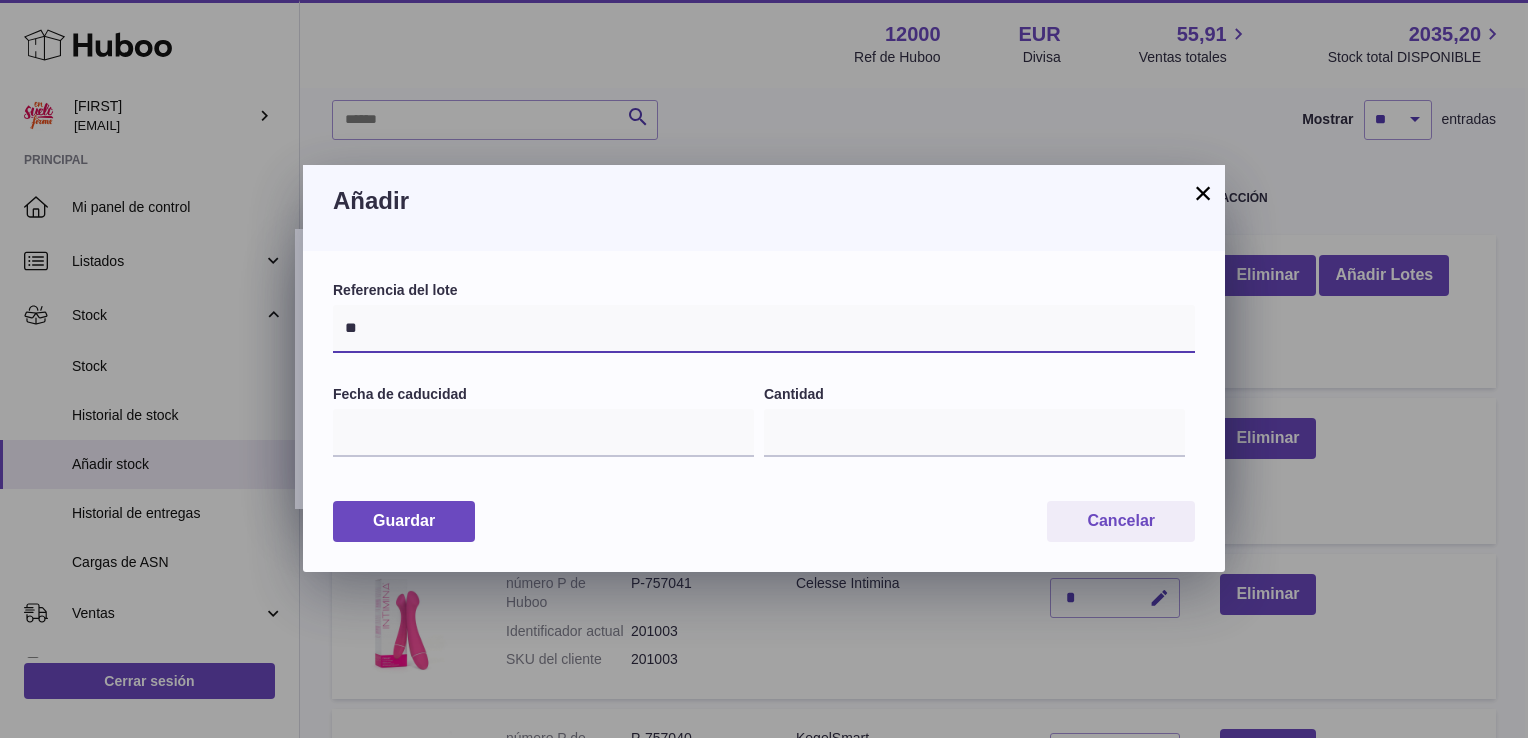 type on "*" 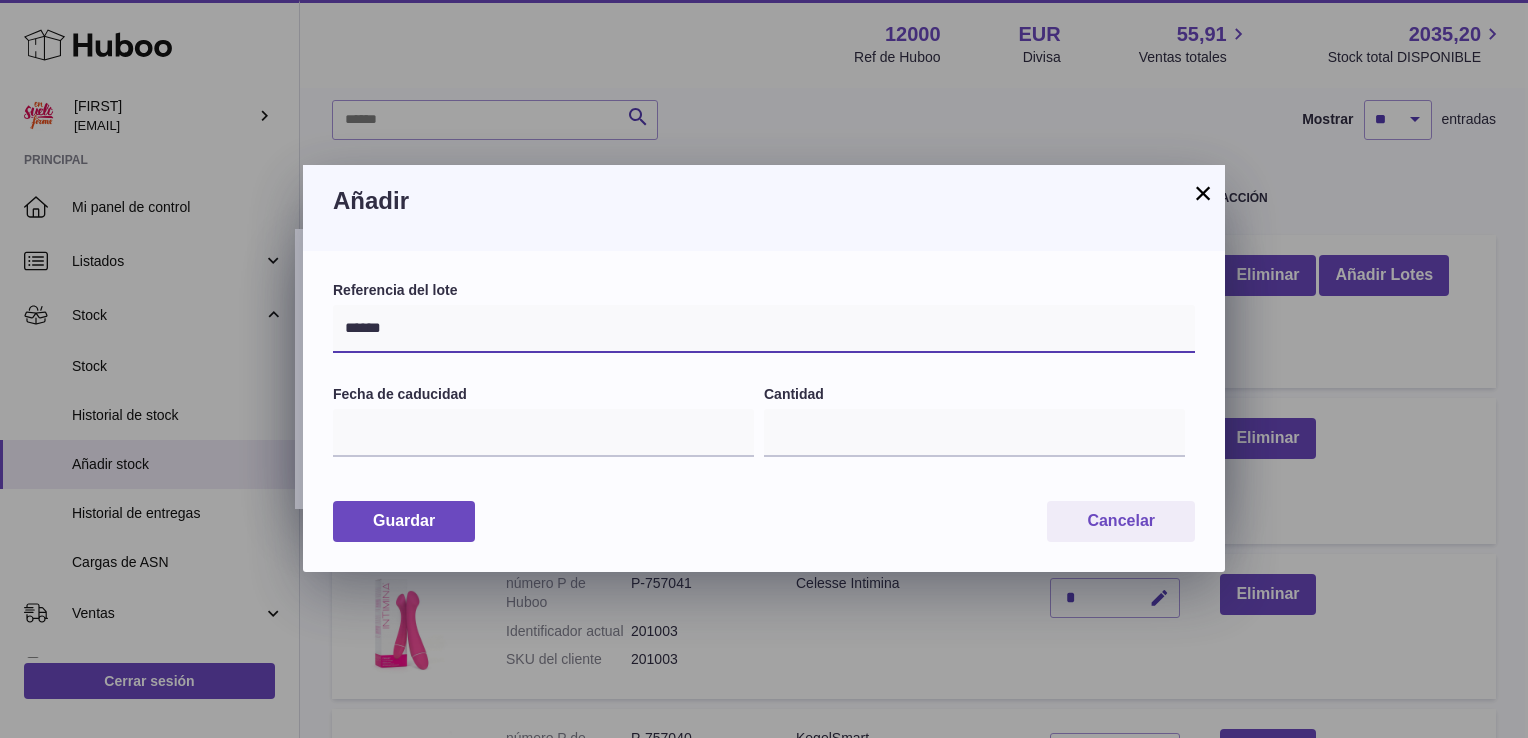 type on "******" 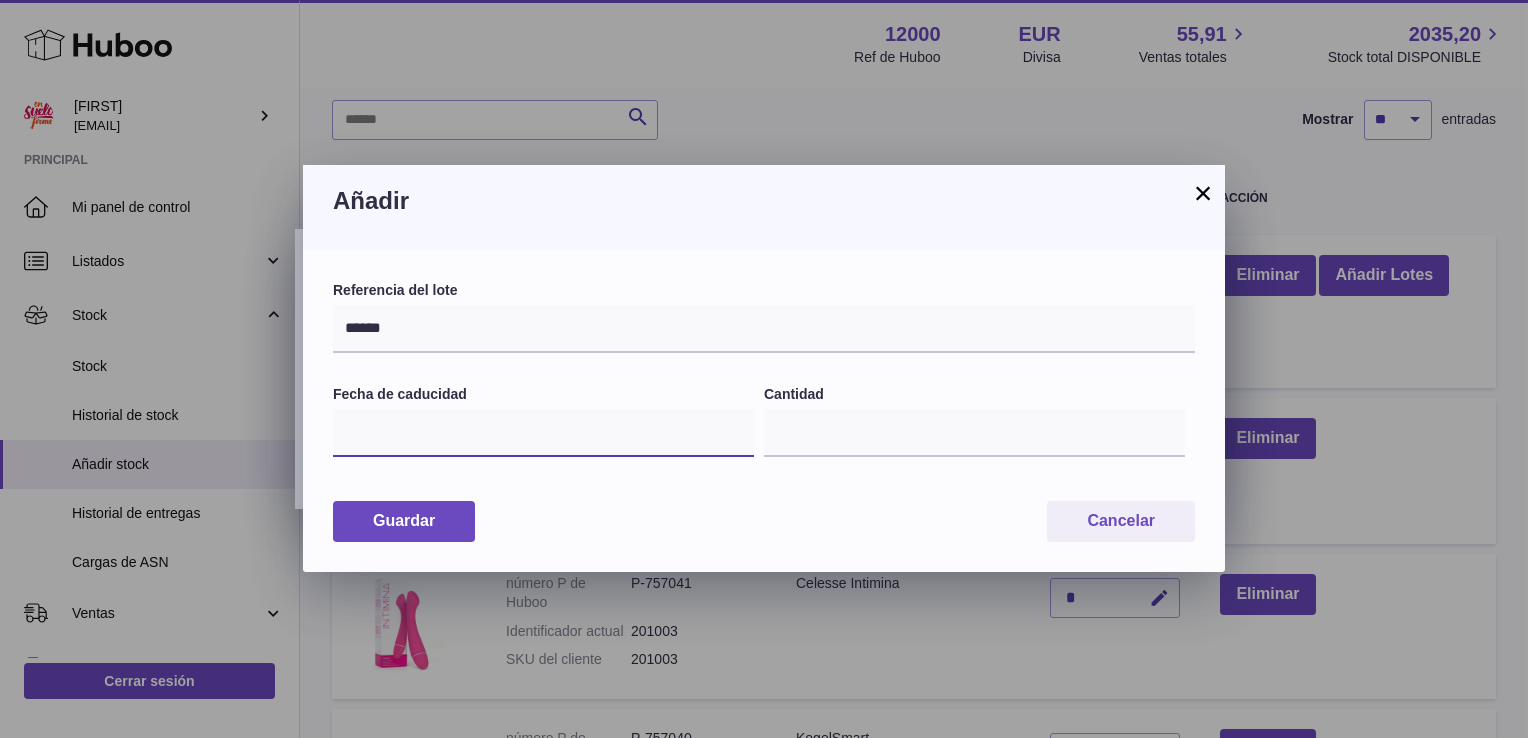 click at bounding box center [543, 433] 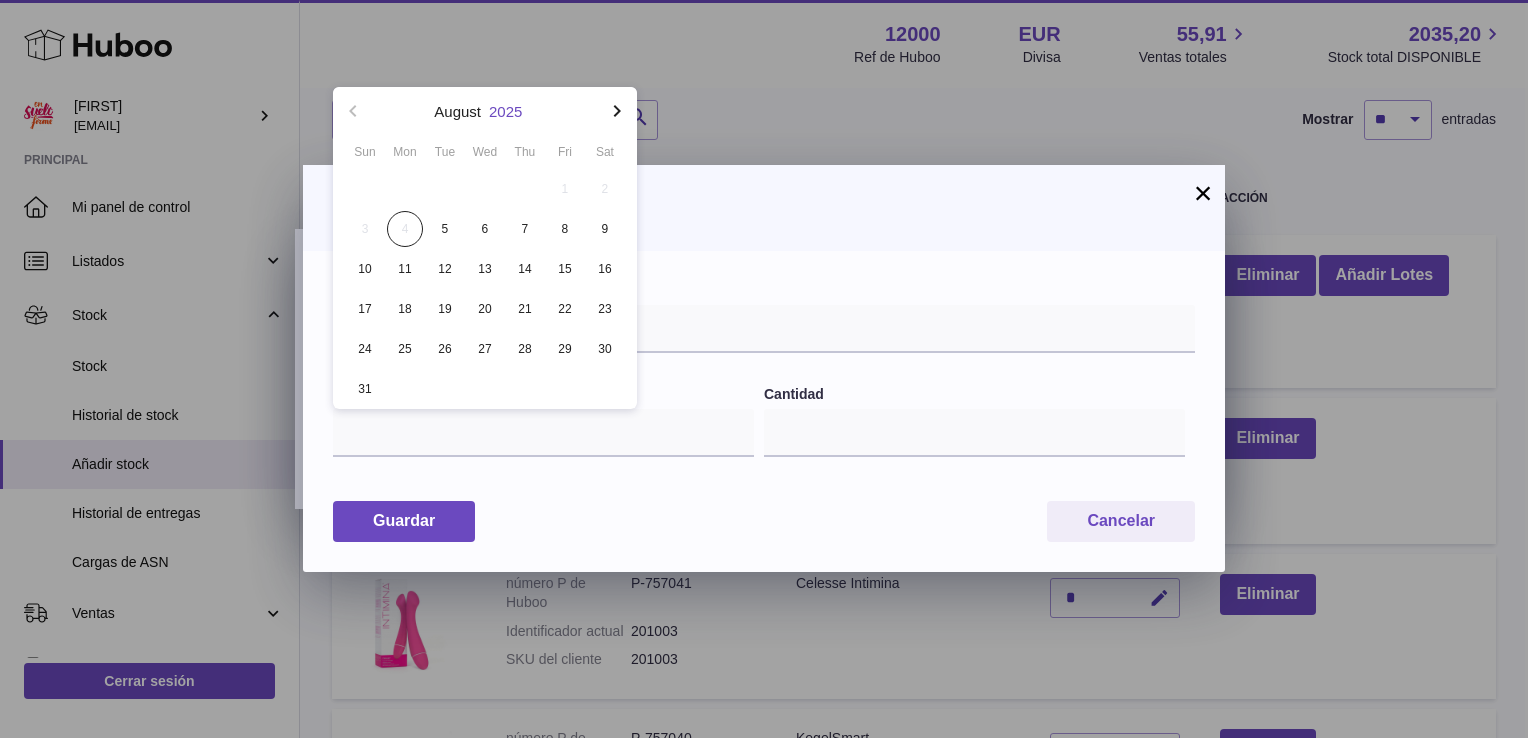 click on "2025" at bounding box center [505, 111] 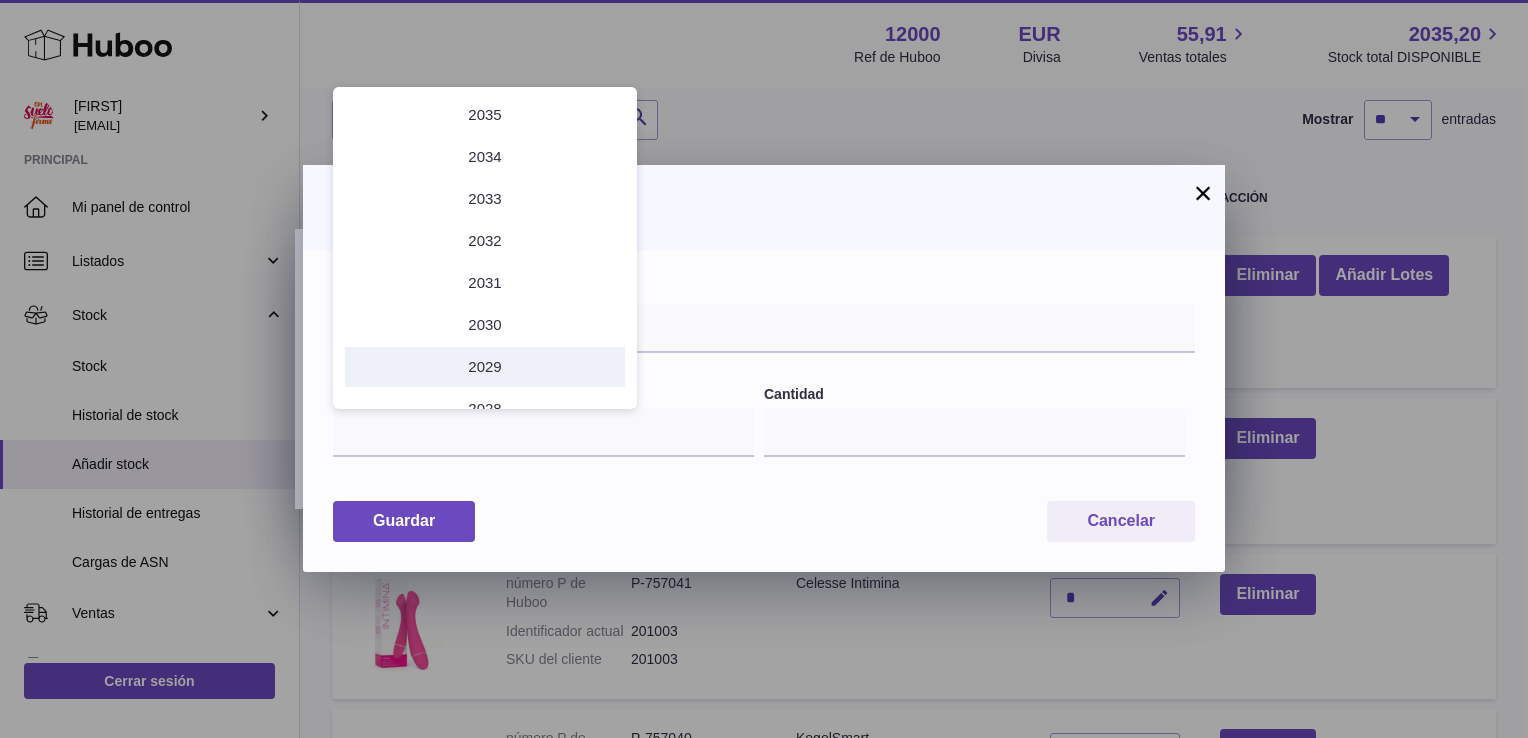 click on "2029" at bounding box center (485, 367) 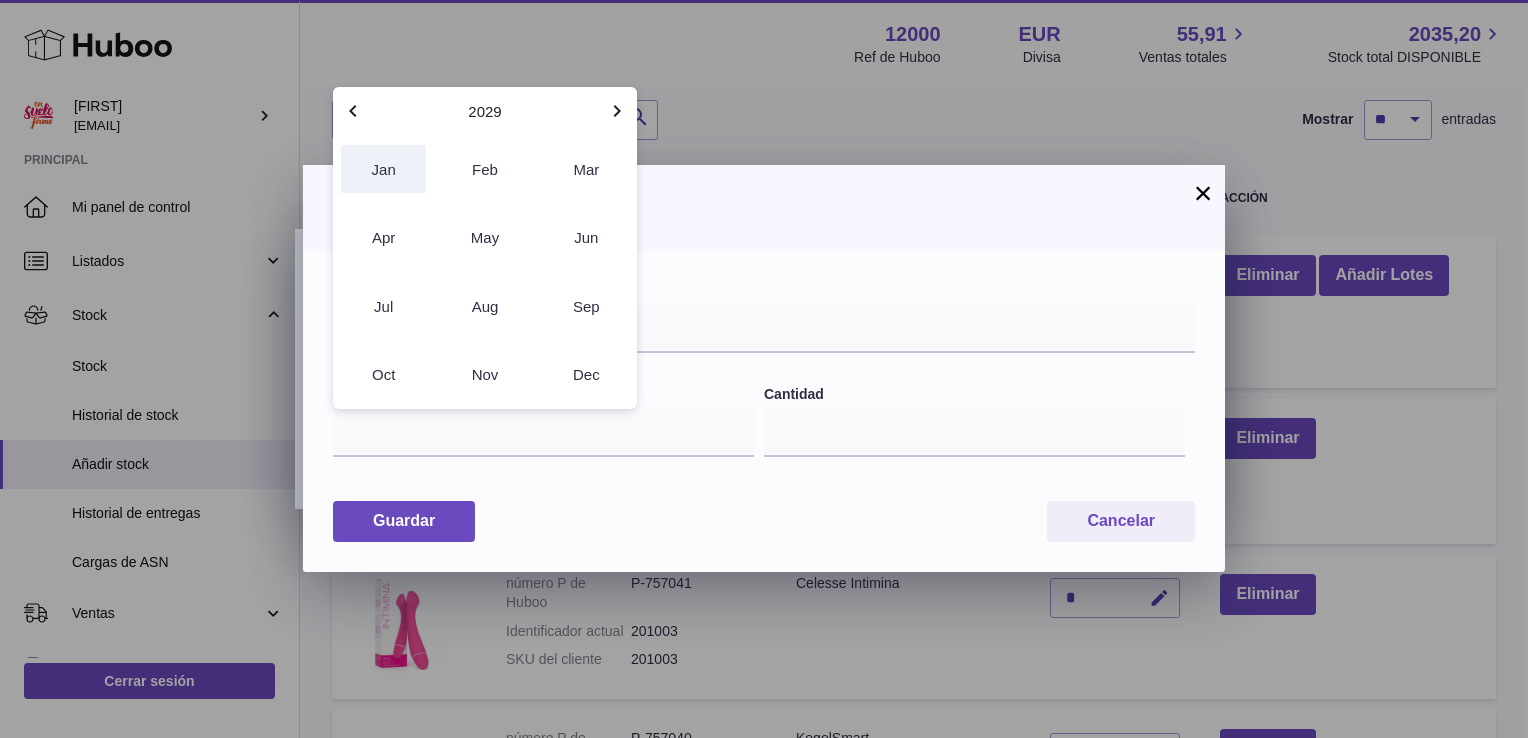 click on "Jan" at bounding box center (383, 169) 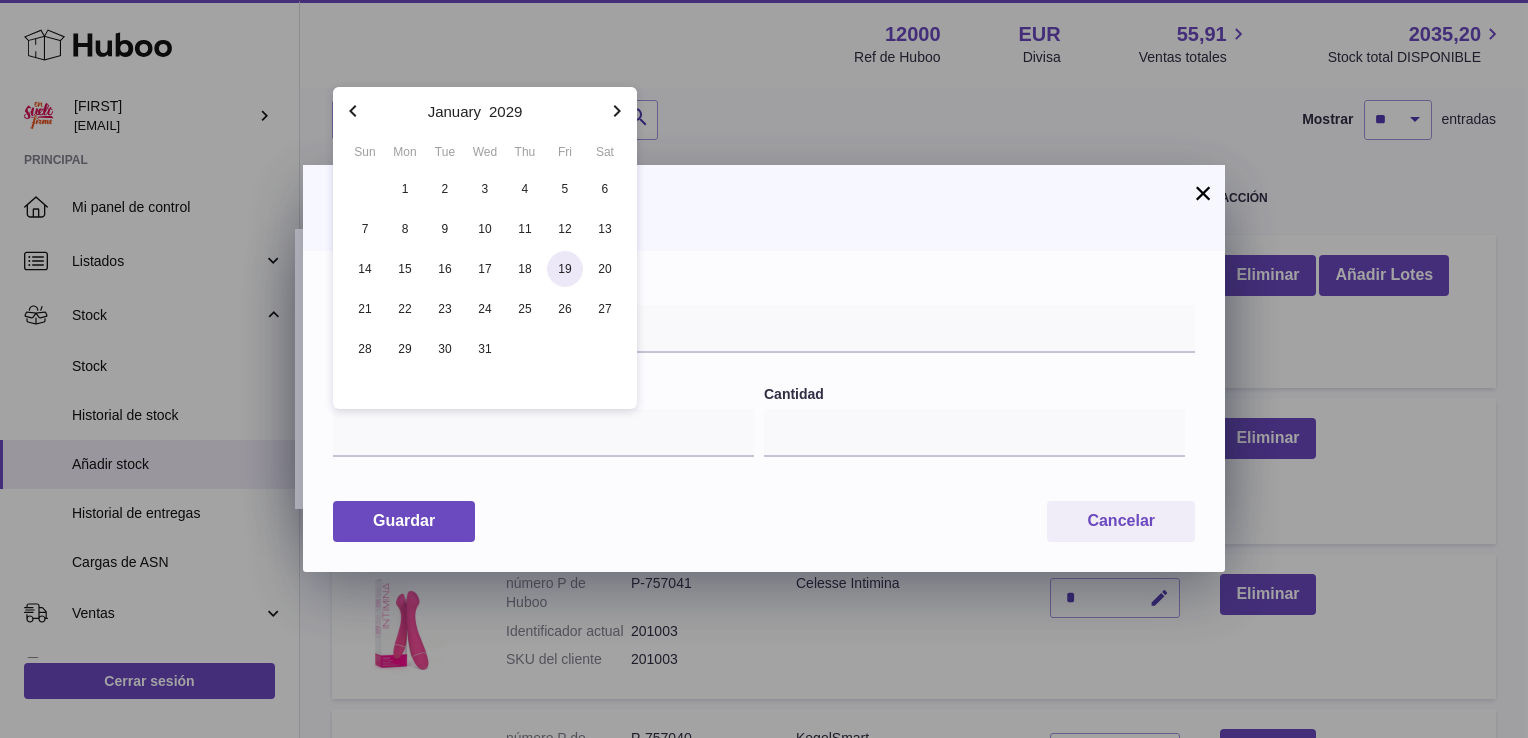 click on "19" at bounding box center (565, 269) 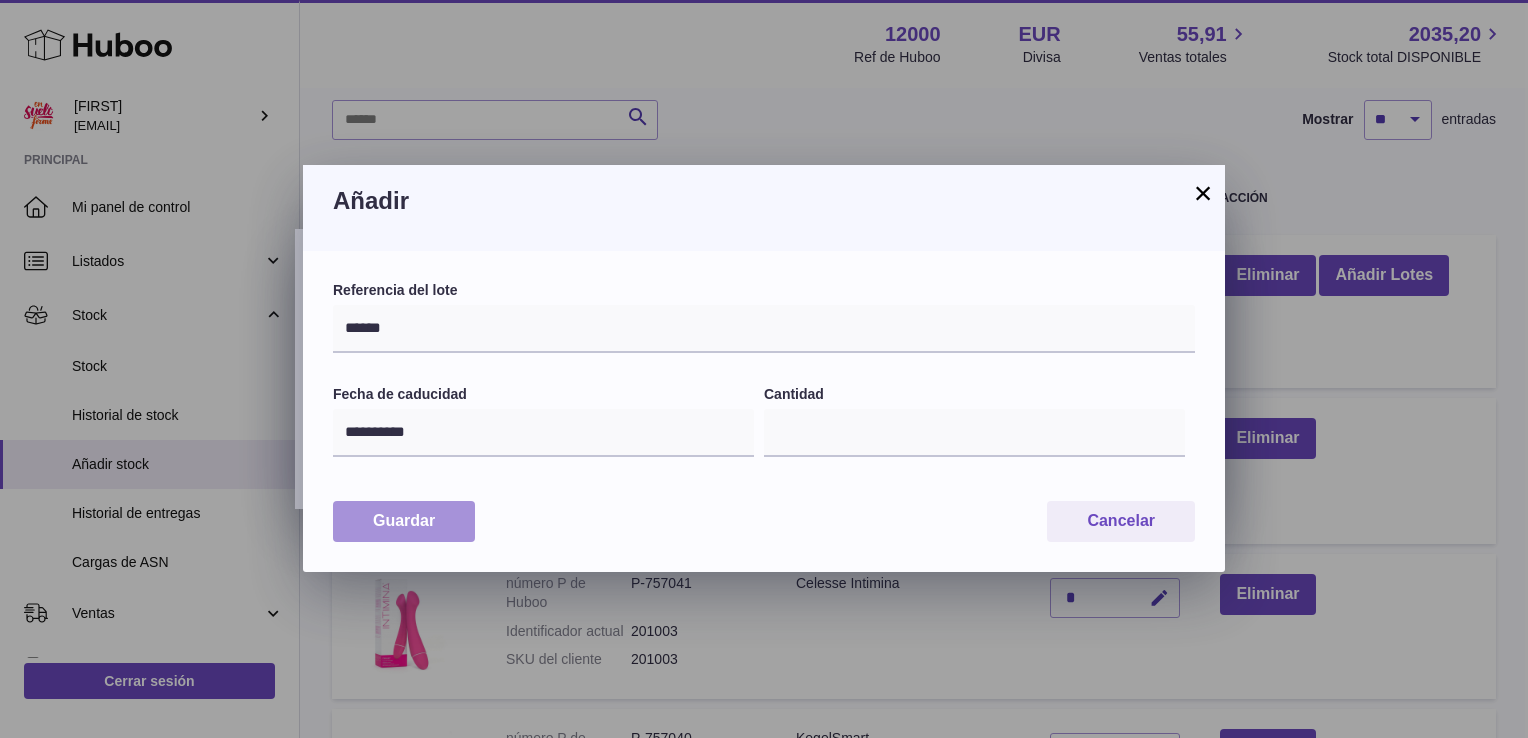 click on "Guardar" at bounding box center (404, 521) 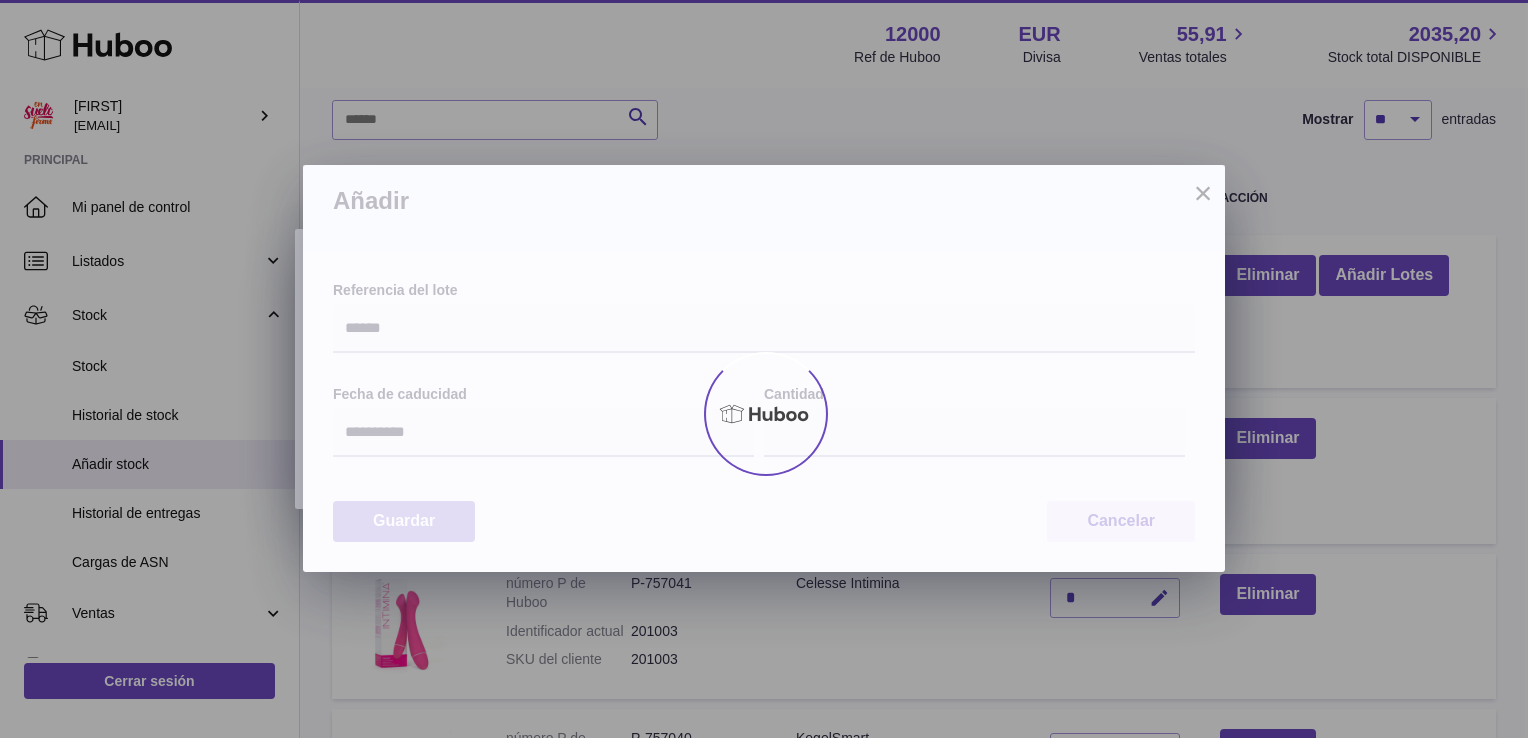 type on "**" 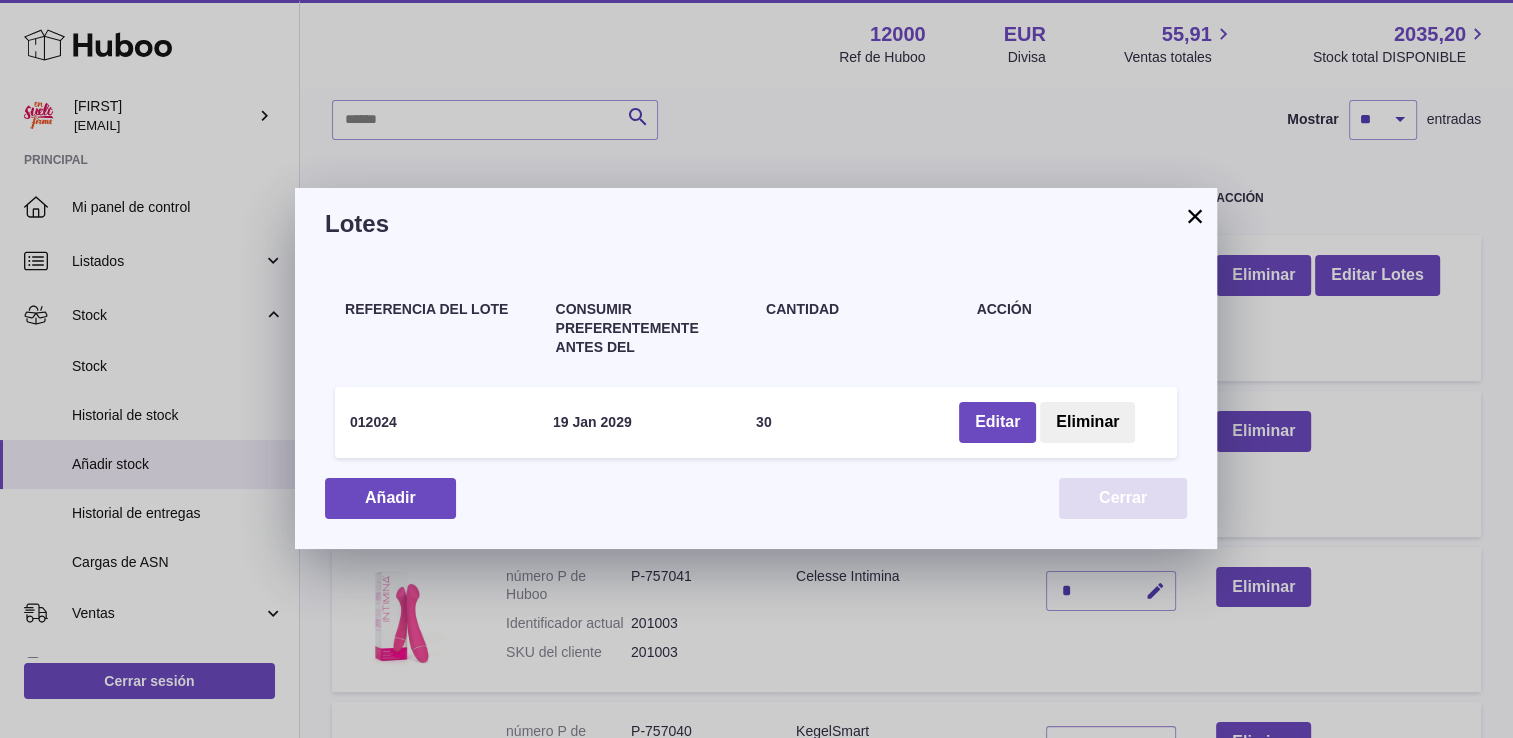 click on "Cerrar" at bounding box center [1123, 498] 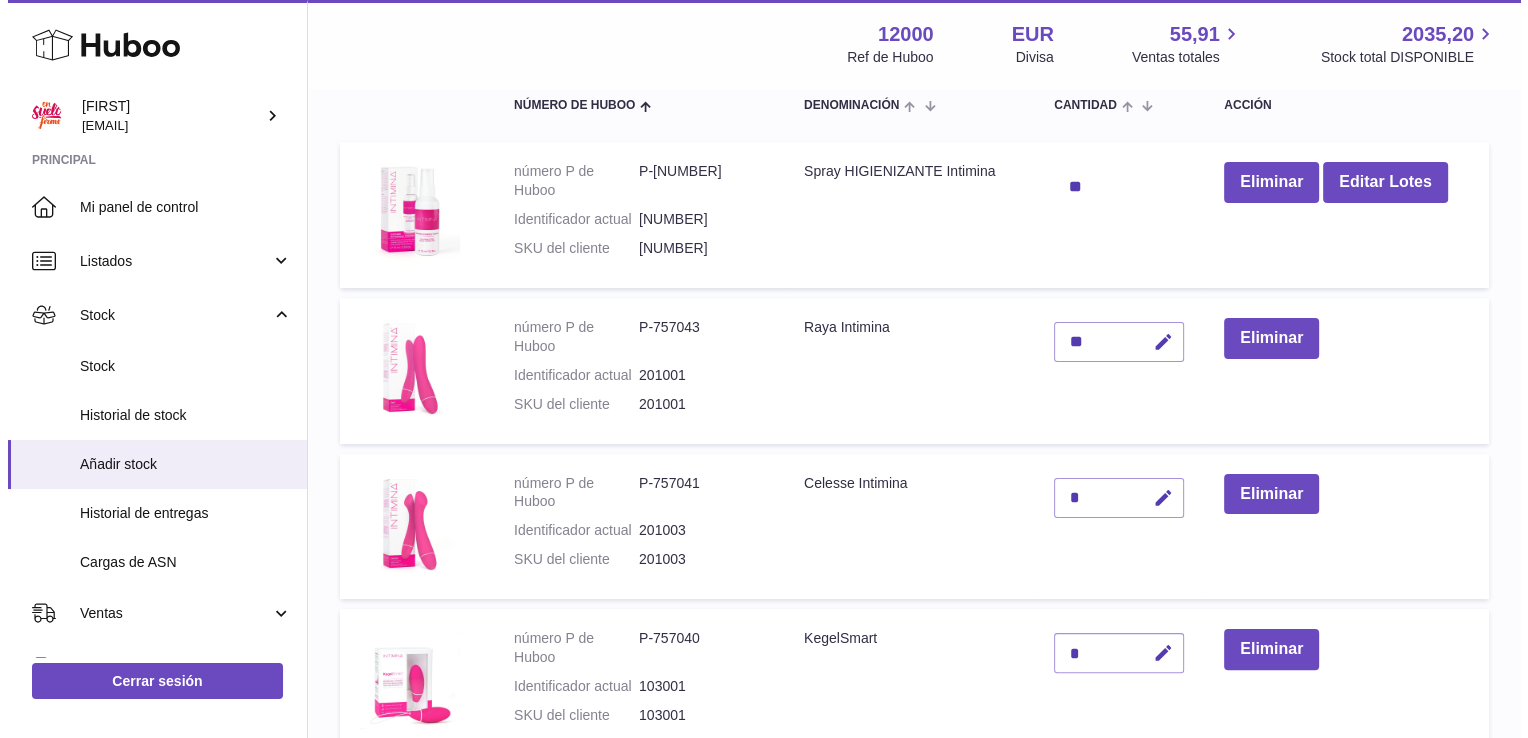 scroll, scrollTop: 519, scrollLeft: 0, axis: vertical 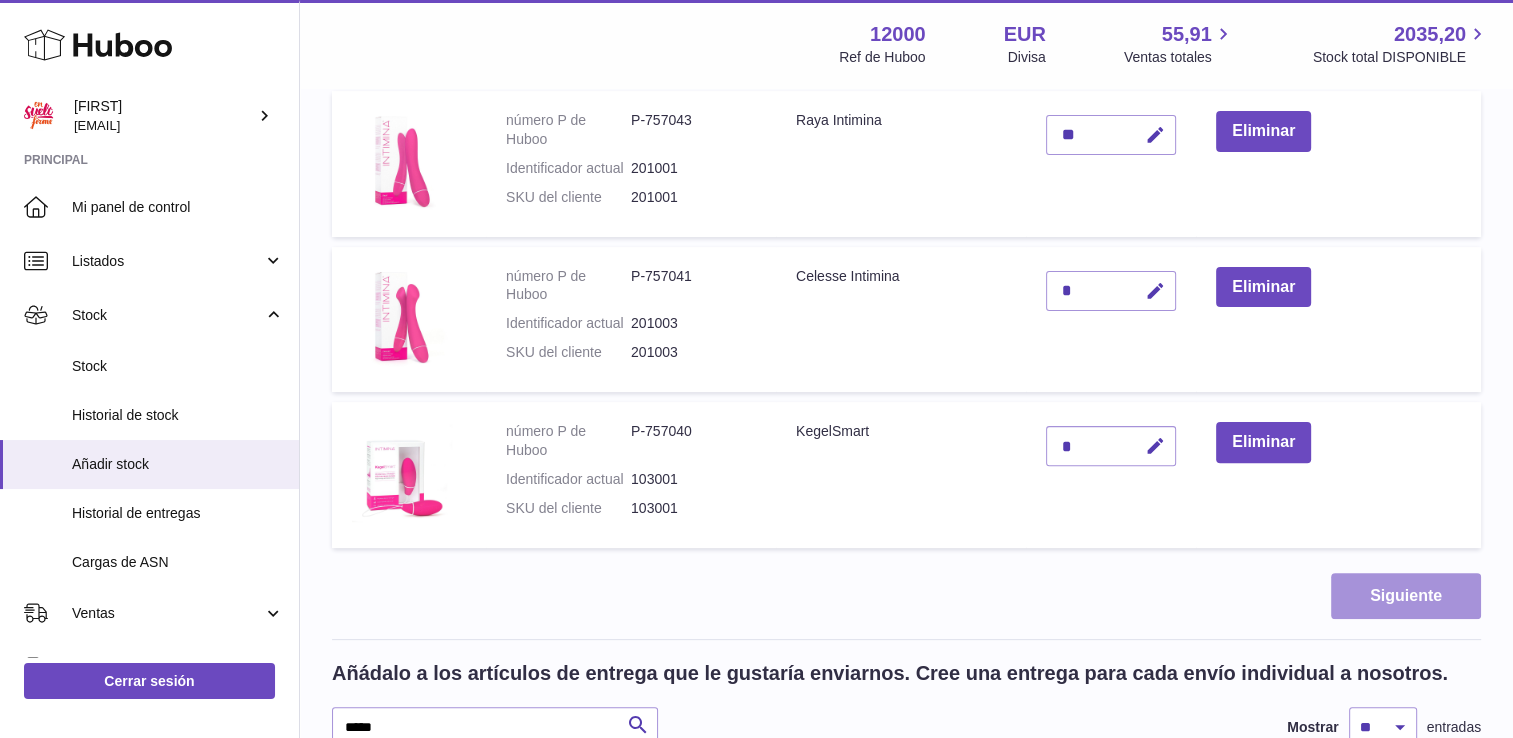 click on "Siguiente" at bounding box center (1406, 596) 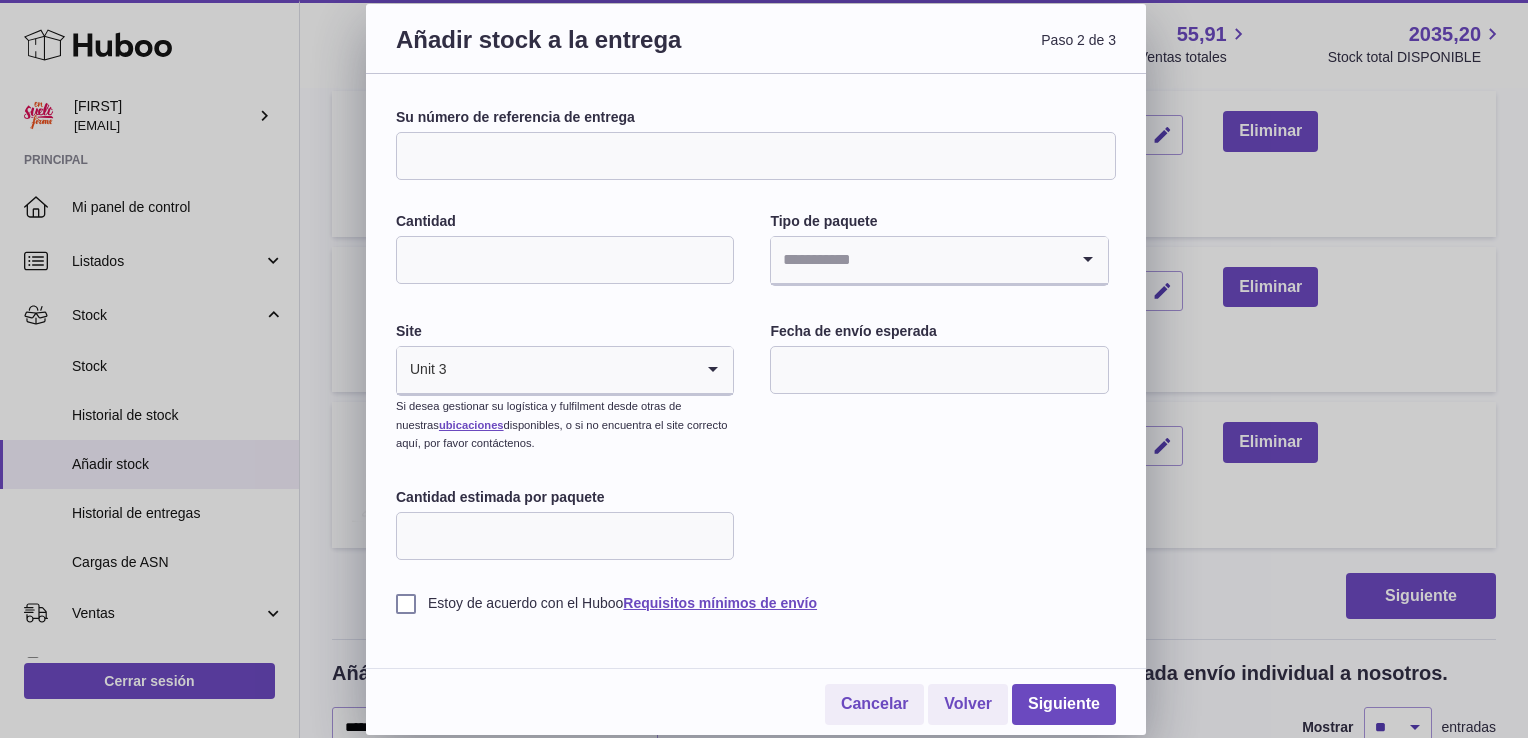 click on "Su número de referencia de entrega" at bounding box center (756, 156) 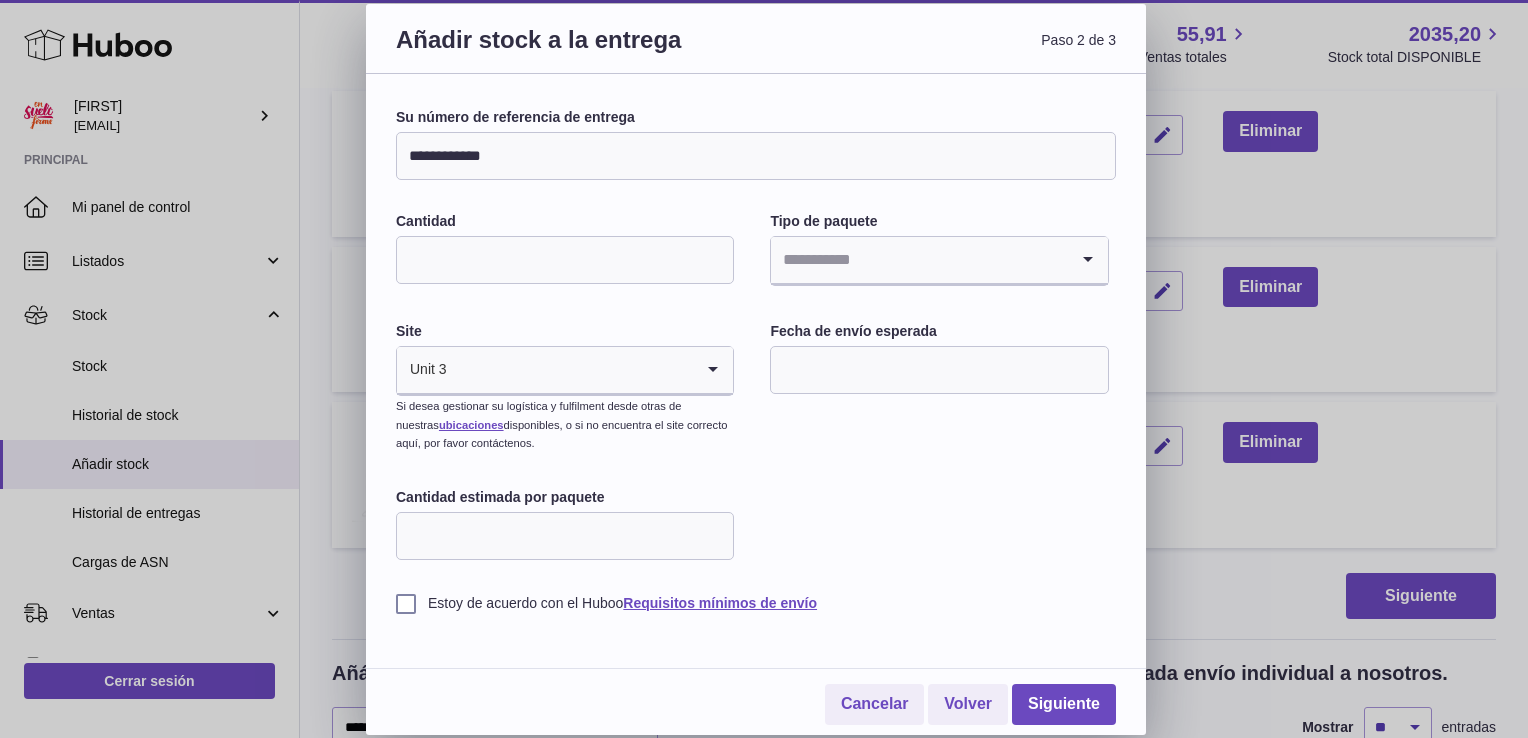 type on "**********" 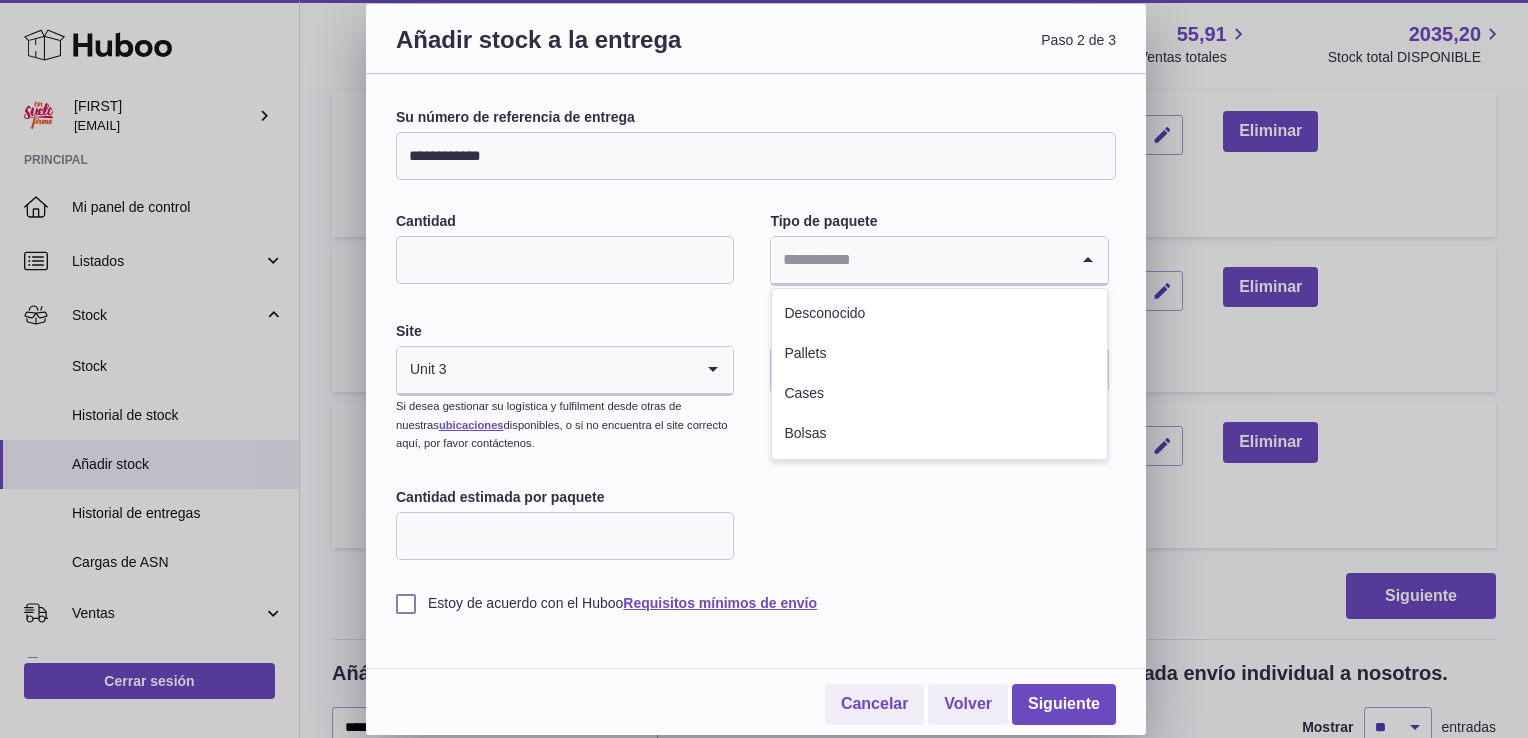 click at bounding box center (919, 260) 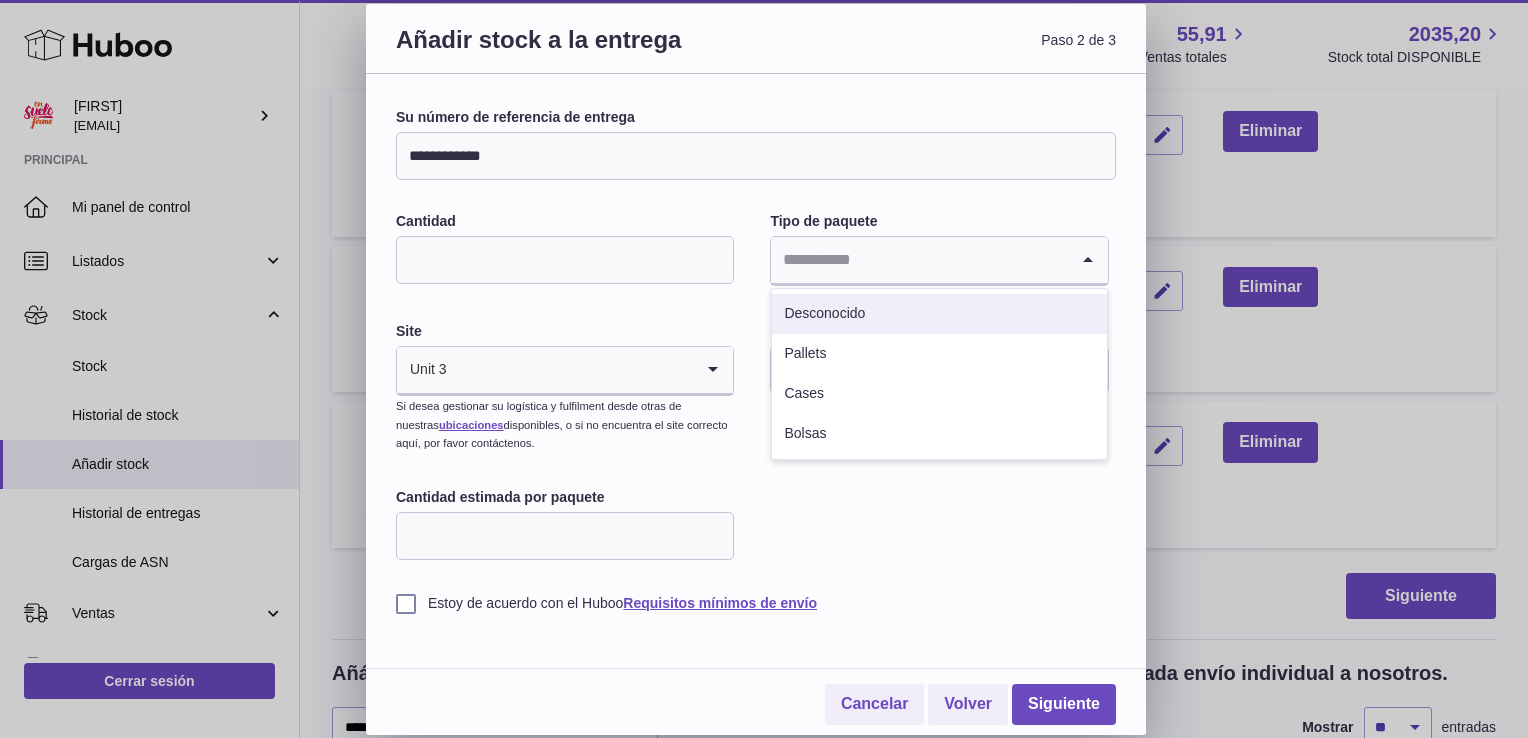 click on "Desconocido" at bounding box center [939, 314] 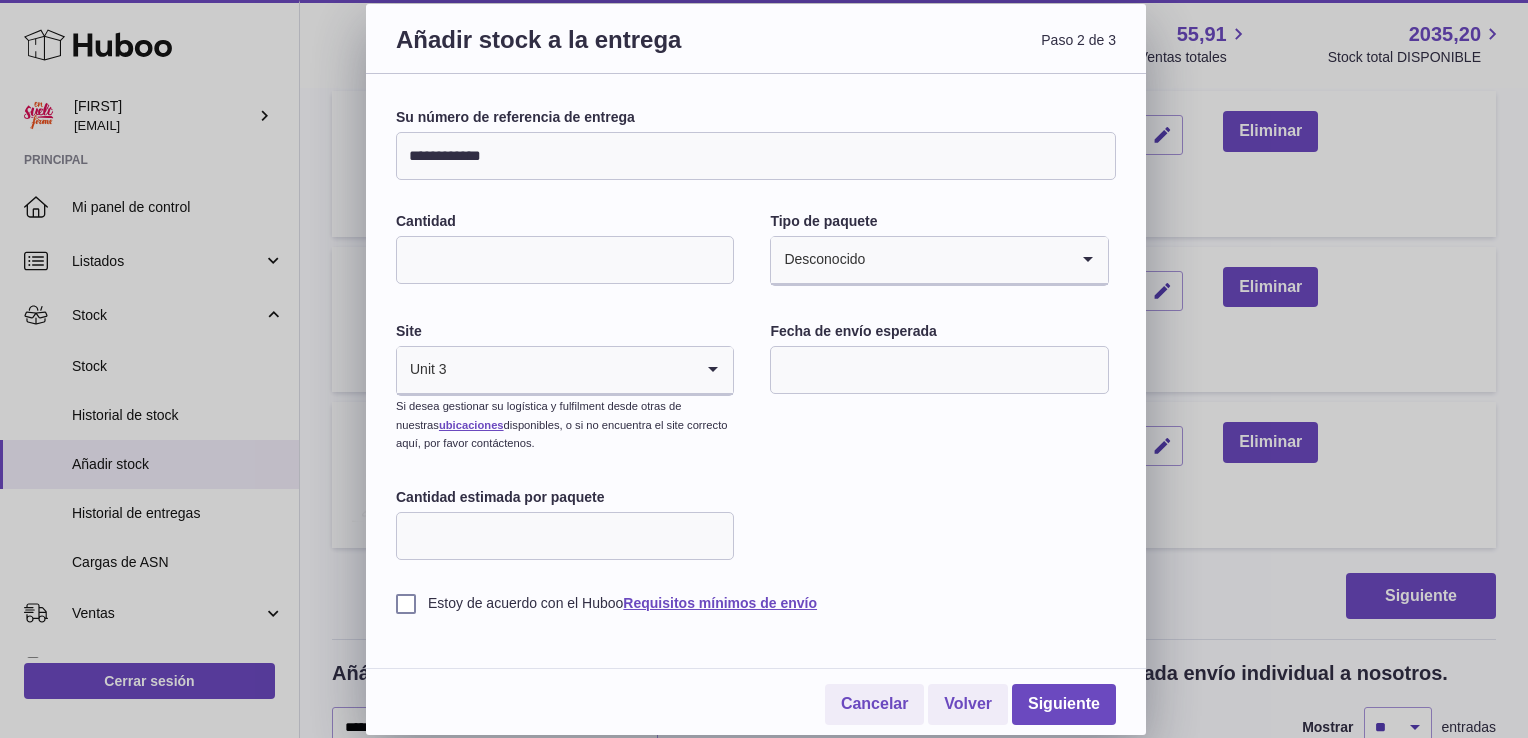 click at bounding box center (939, 370) 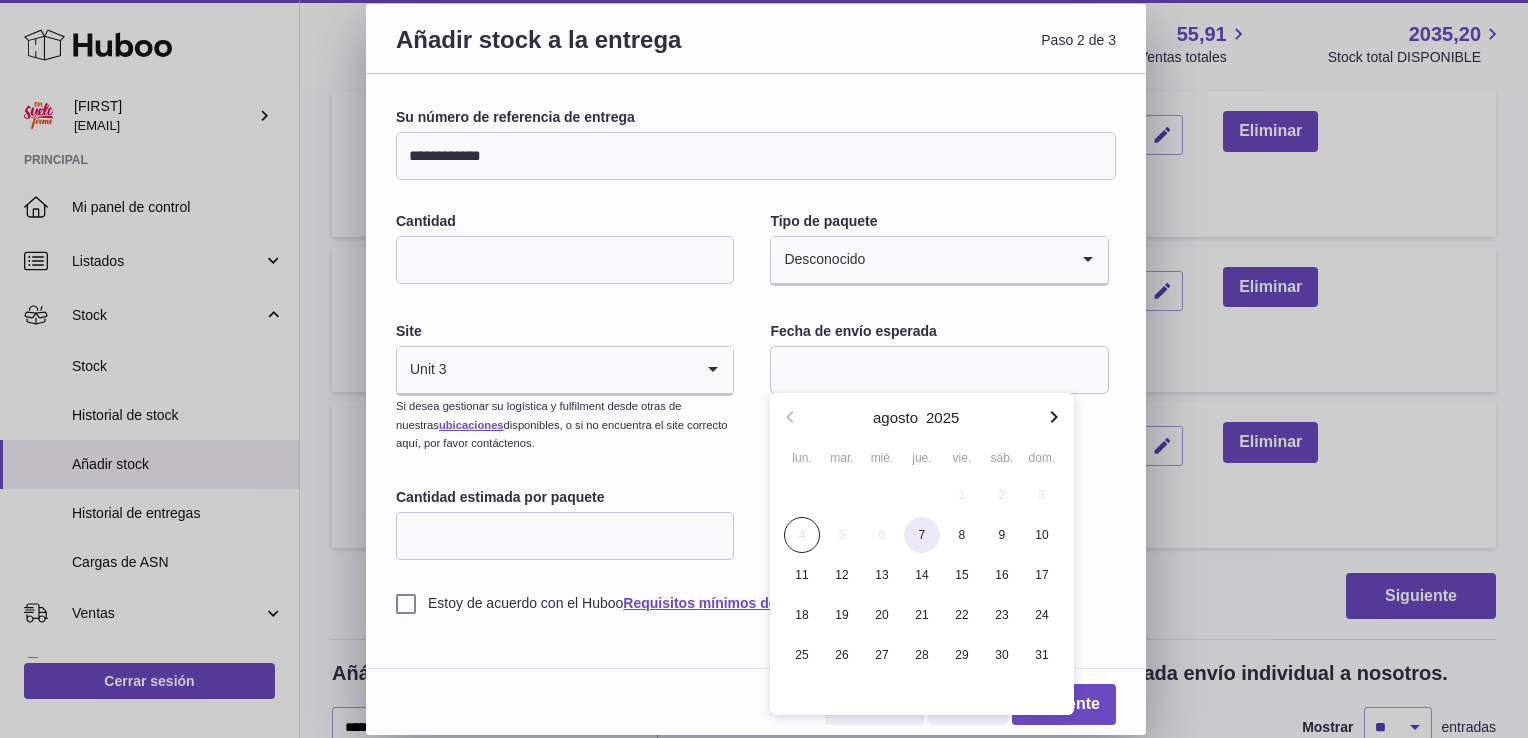 click on "7" at bounding box center [922, 535] 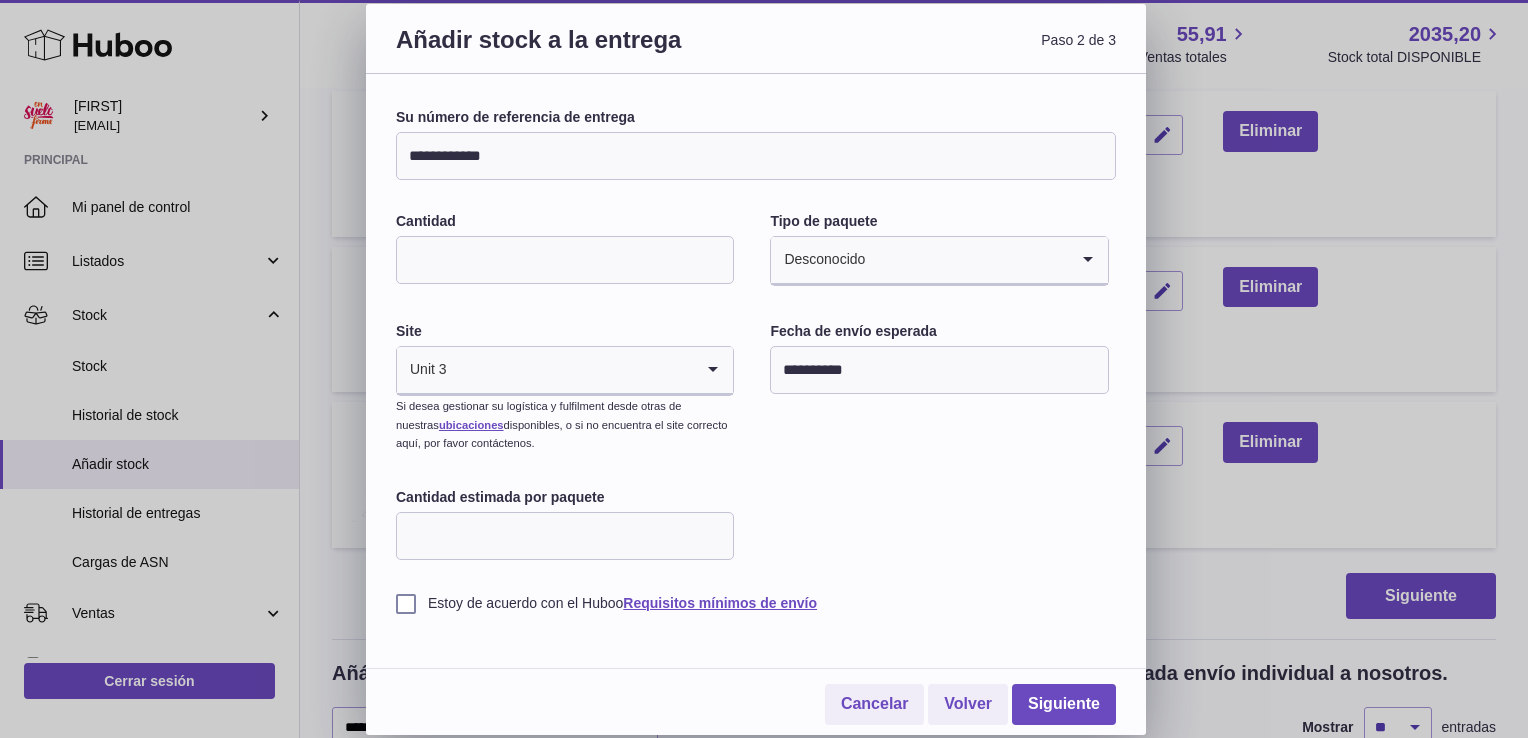 click on "Estoy de acuerdo con el Huboo
Requisitos mínimos de envío" at bounding box center (756, 603) 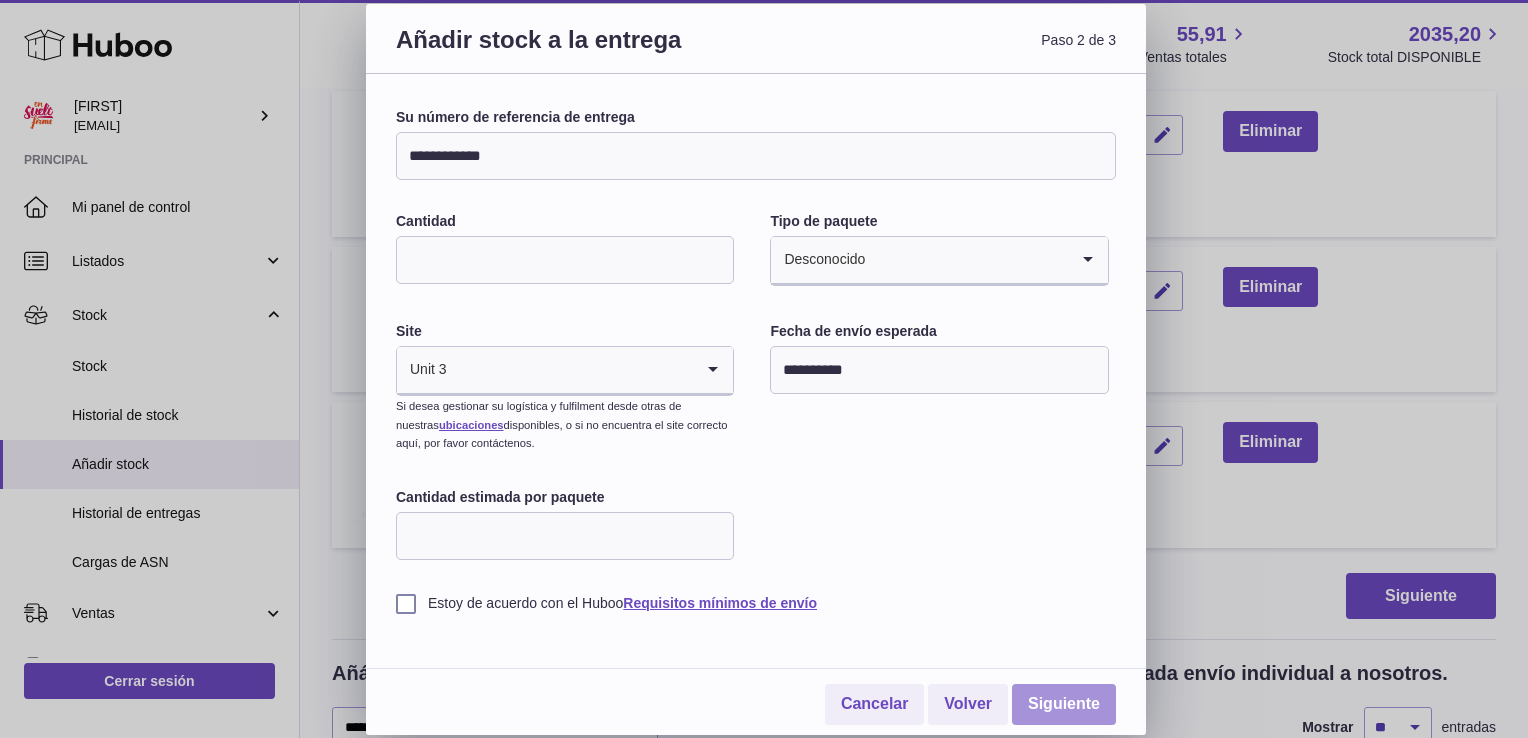 click on "Siguiente" at bounding box center (1064, 704) 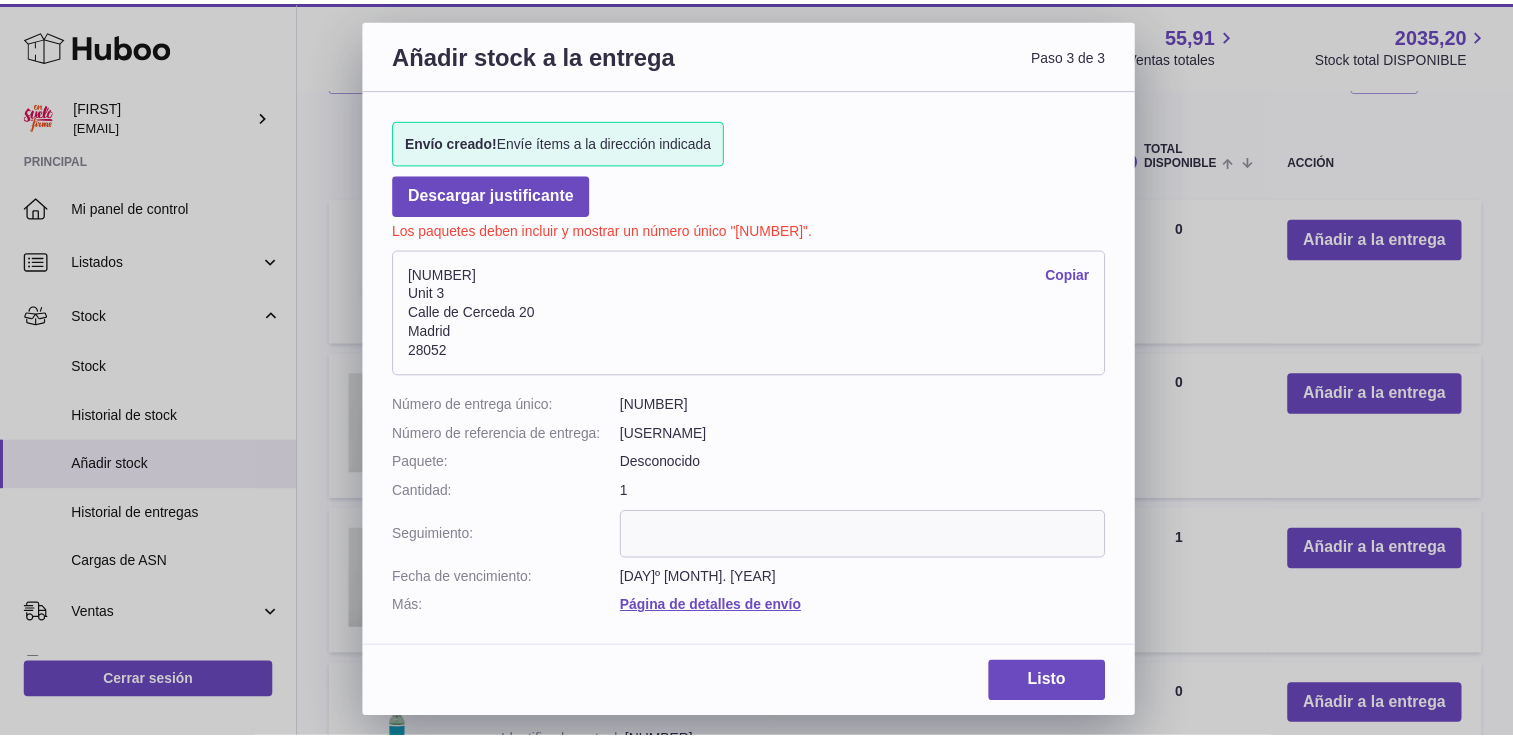 scroll, scrollTop: 453, scrollLeft: 0, axis: vertical 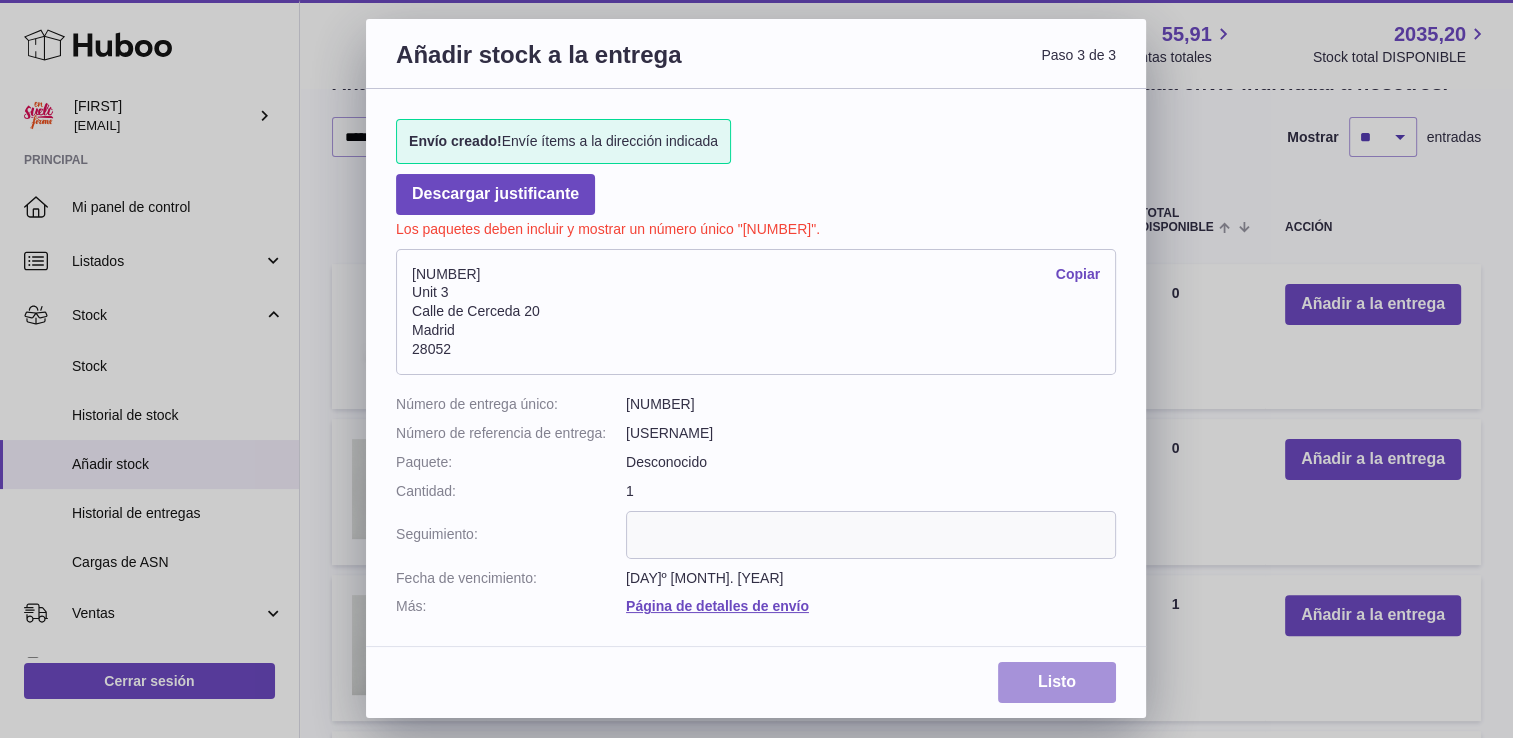 click on "Listo" at bounding box center [1057, 682] 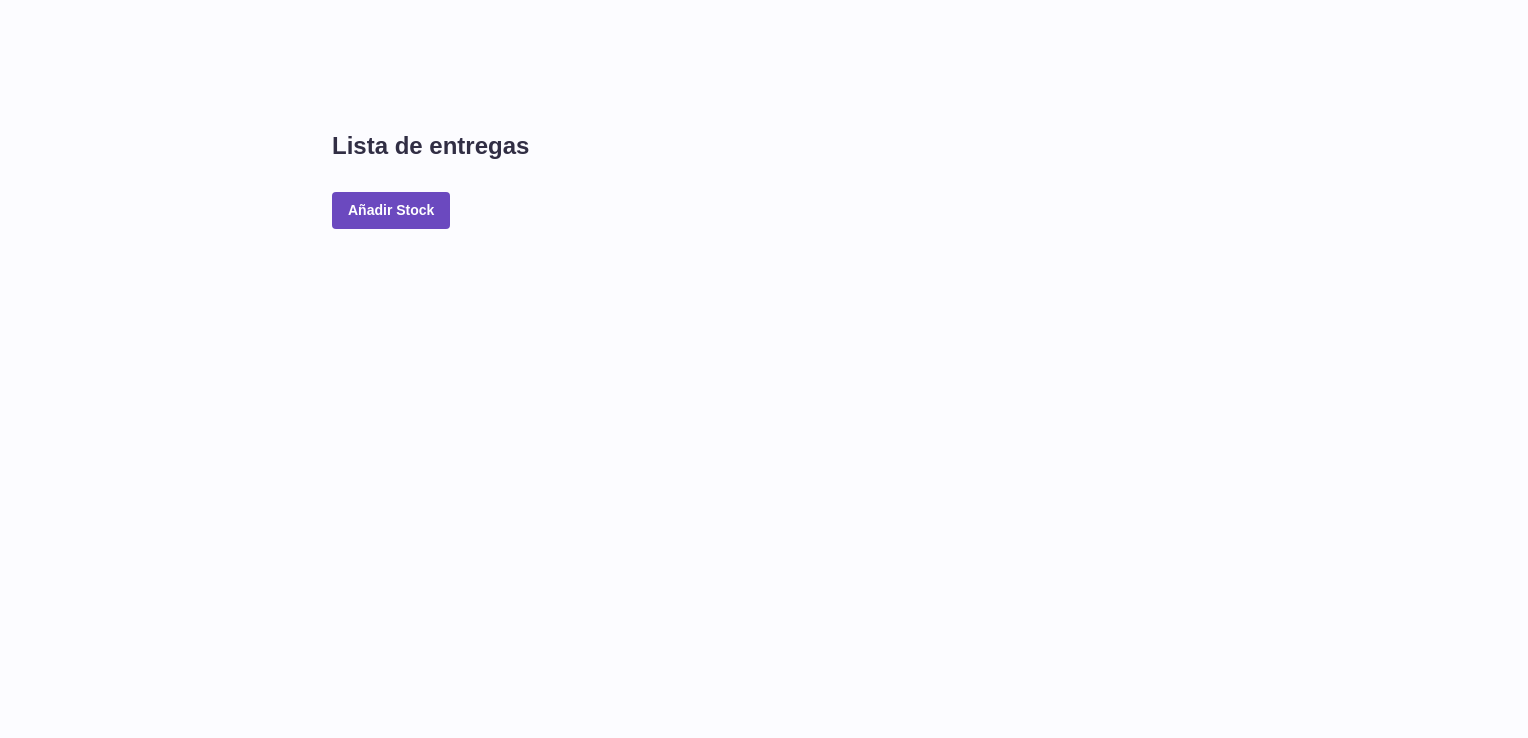 scroll, scrollTop: 0, scrollLeft: 0, axis: both 